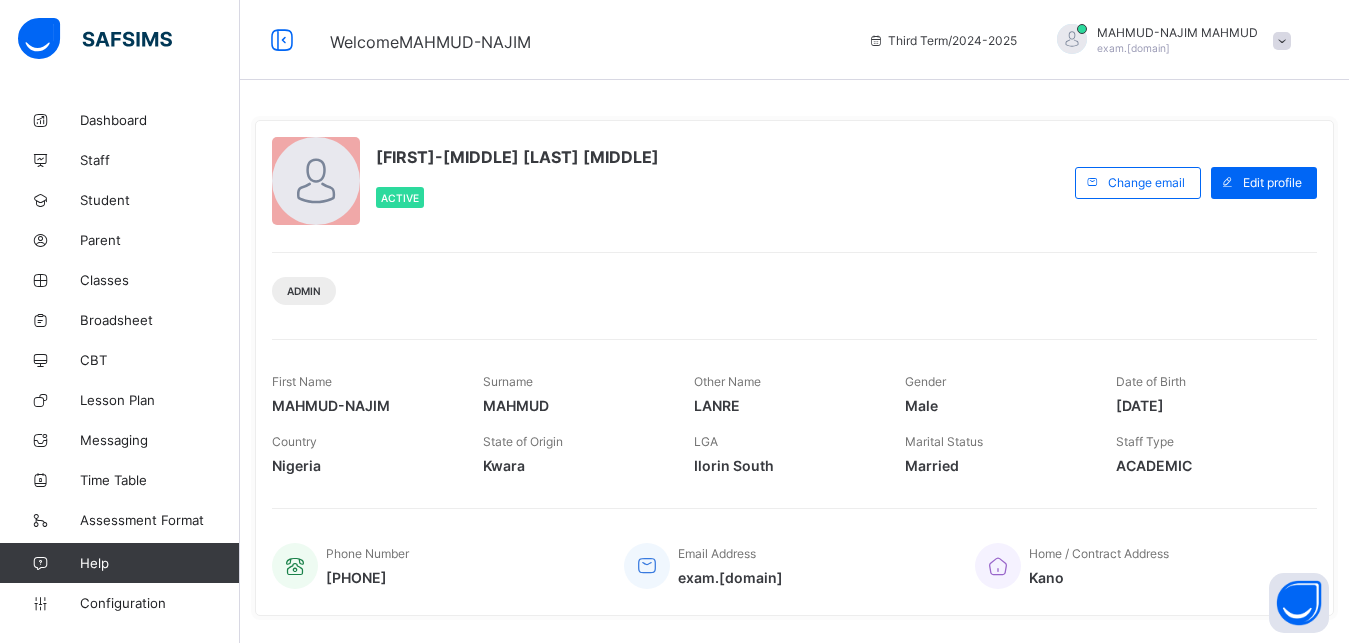 scroll, scrollTop: 0, scrollLeft: 0, axis: both 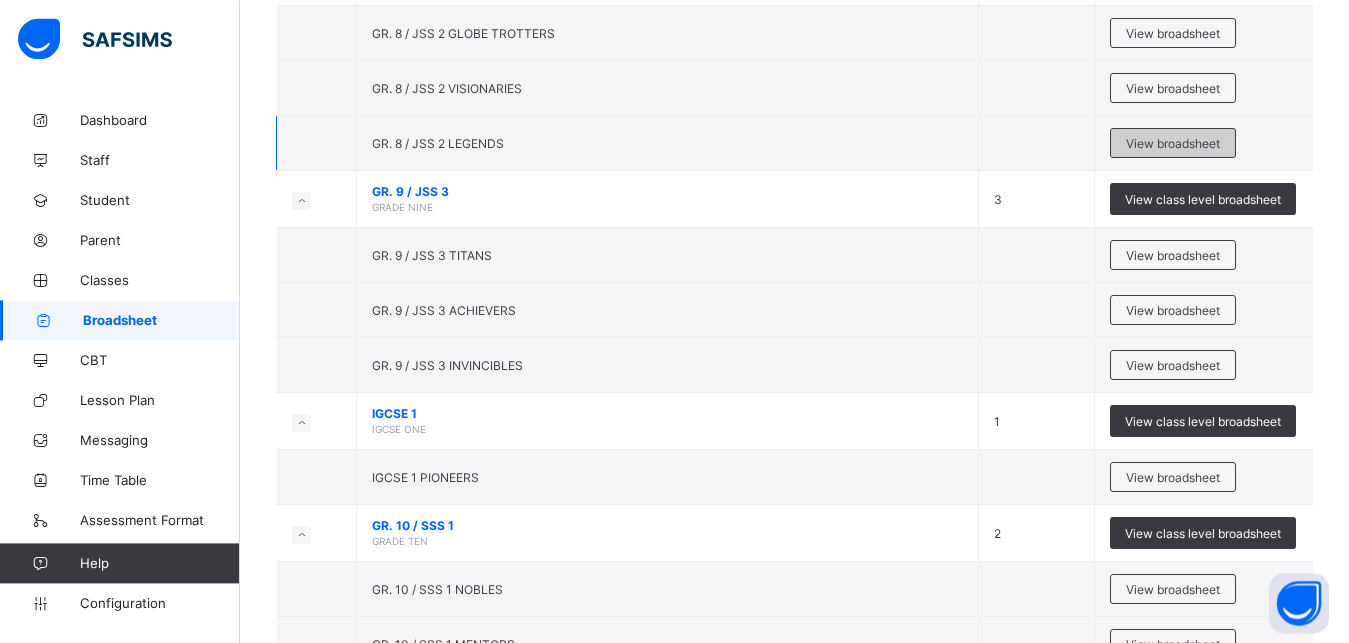 click on "View broadsheet" at bounding box center (1173, 143) 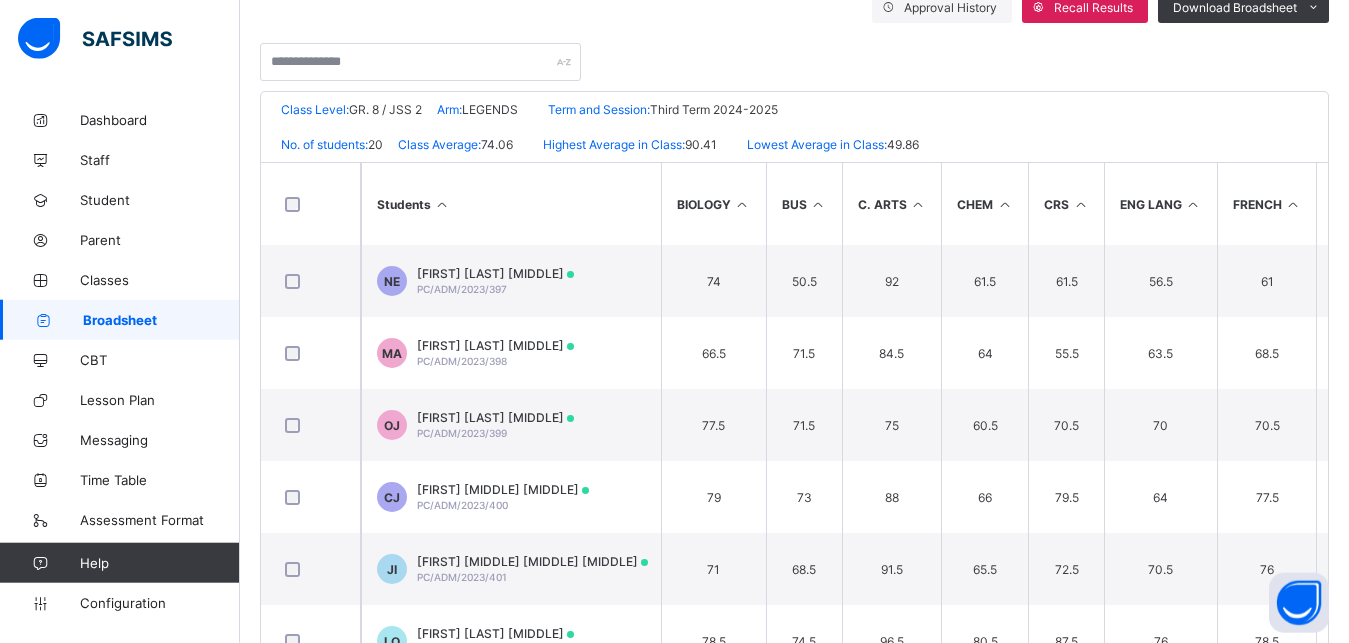 scroll, scrollTop: 380, scrollLeft: 0, axis: vertical 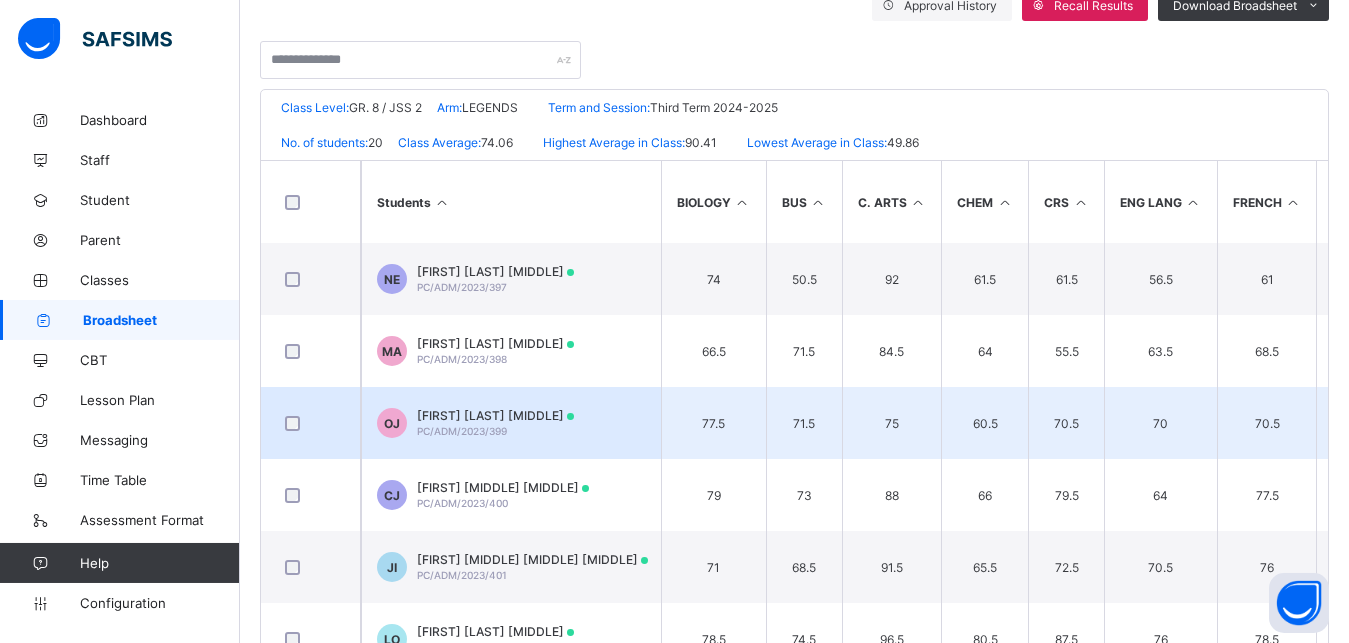 click on "[FIRST] [LAST] [MIDDLE]   PC/ADM/[YEAR]/[NUMBER]" at bounding box center [495, 423] 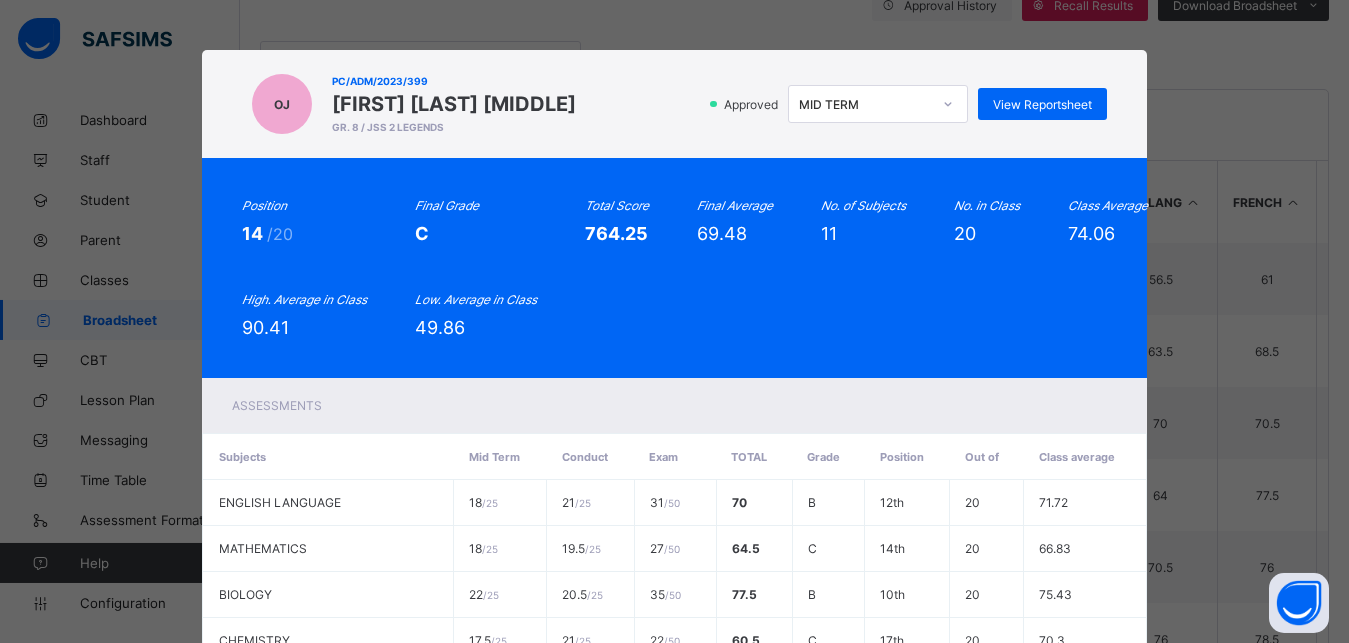 click at bounding box center [948, 104] 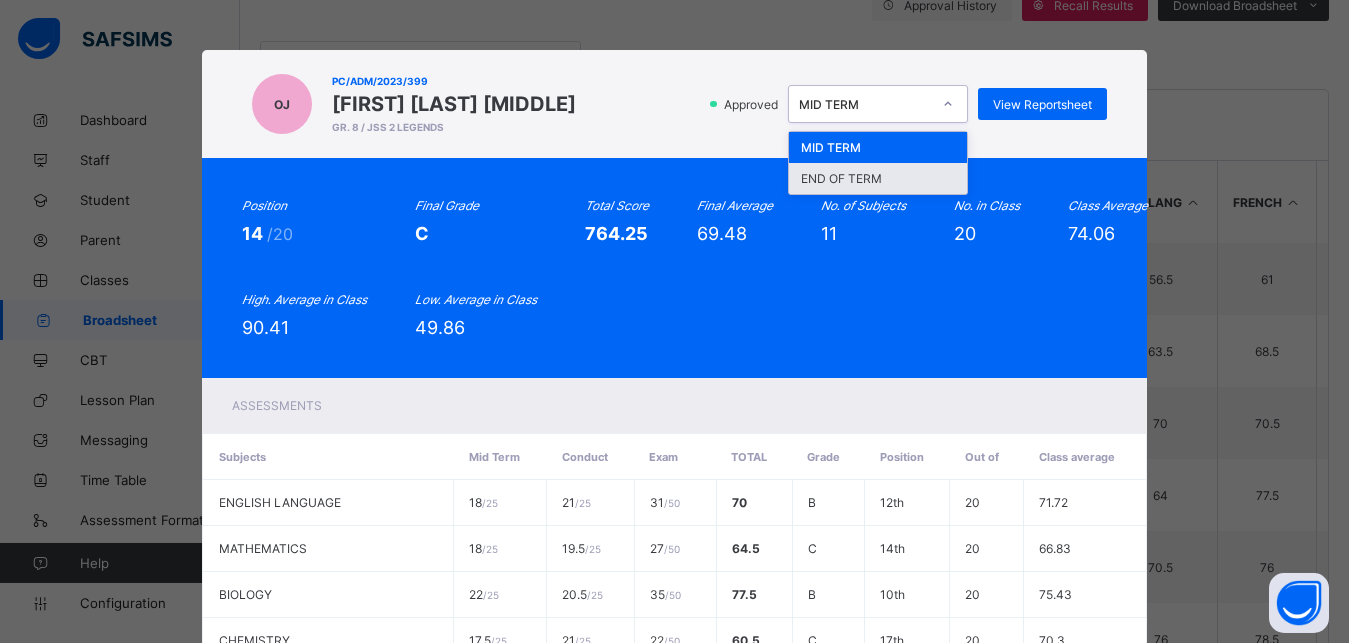 click on "END OF TERM" at bounding box center [878, 178] 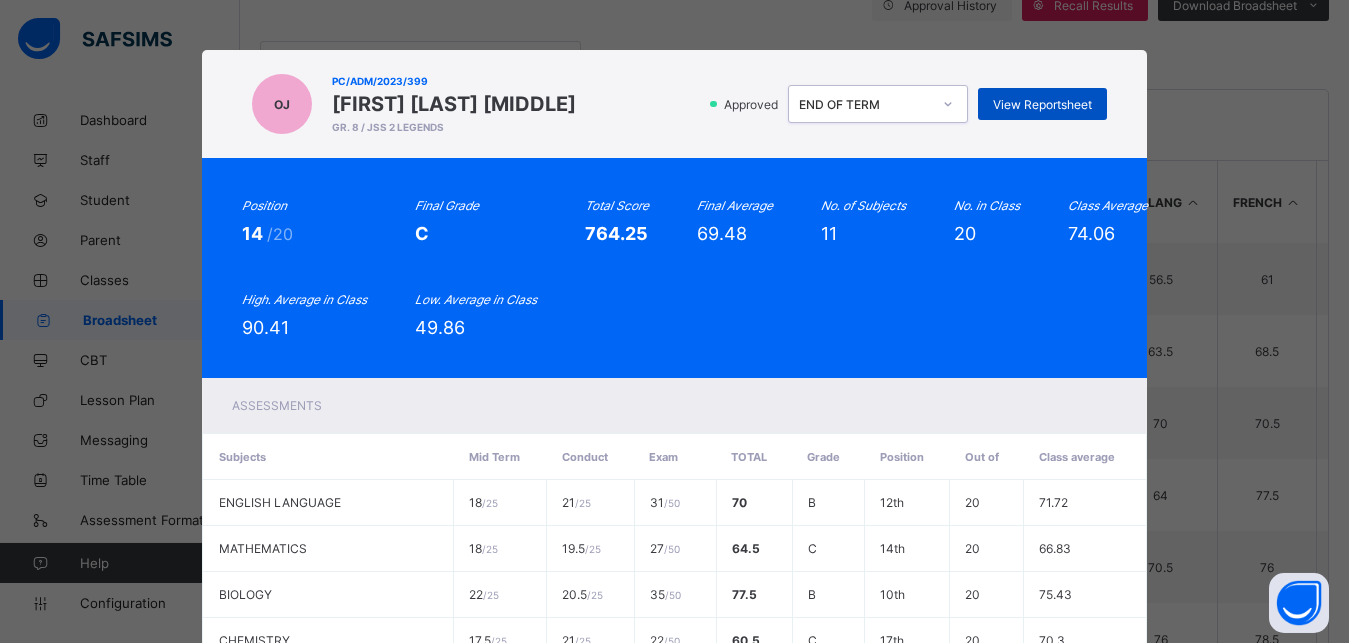 click on "View Reportsheet" at bounding box center (1042, 104) 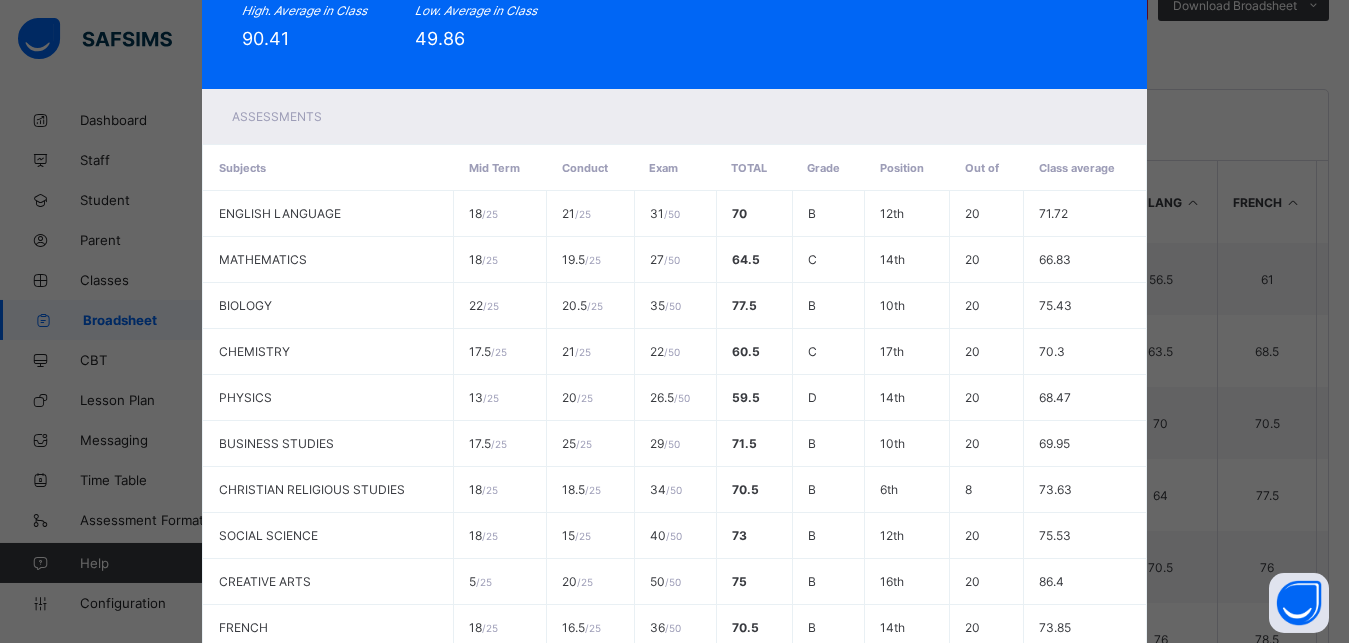 scroll, scrollTop: 525, scrollLeft: 0, axis: vertical 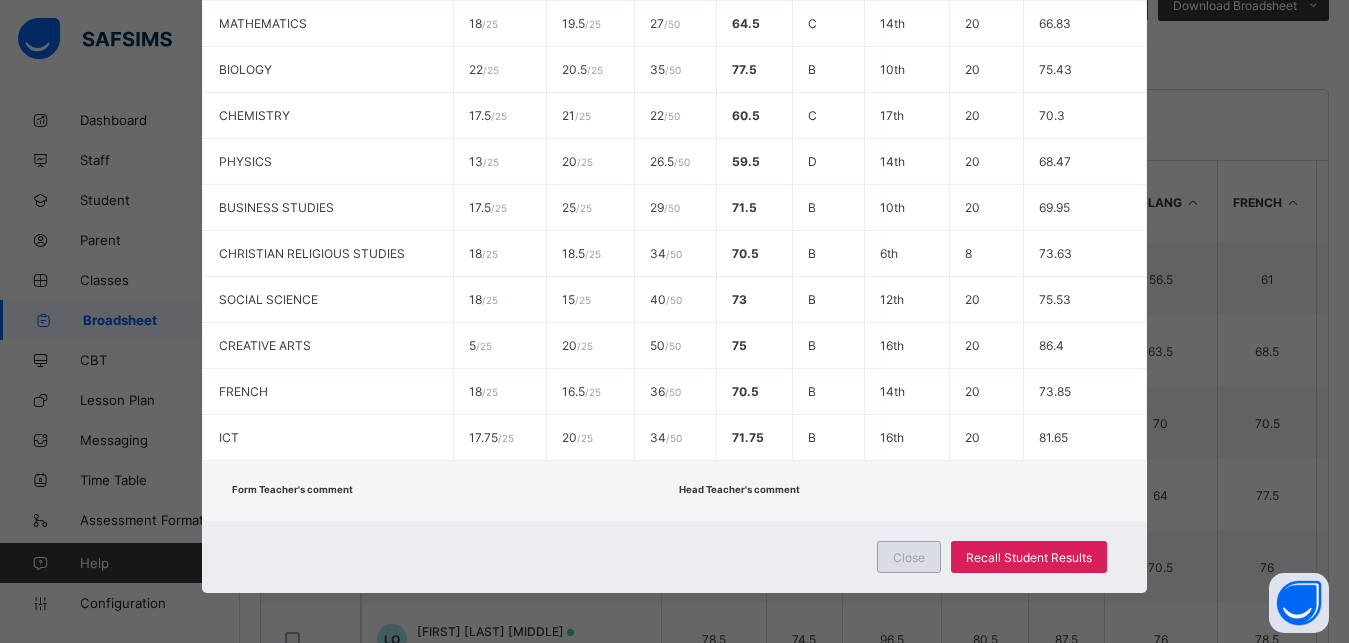 click on "Close" at bounding box center [909, 557] 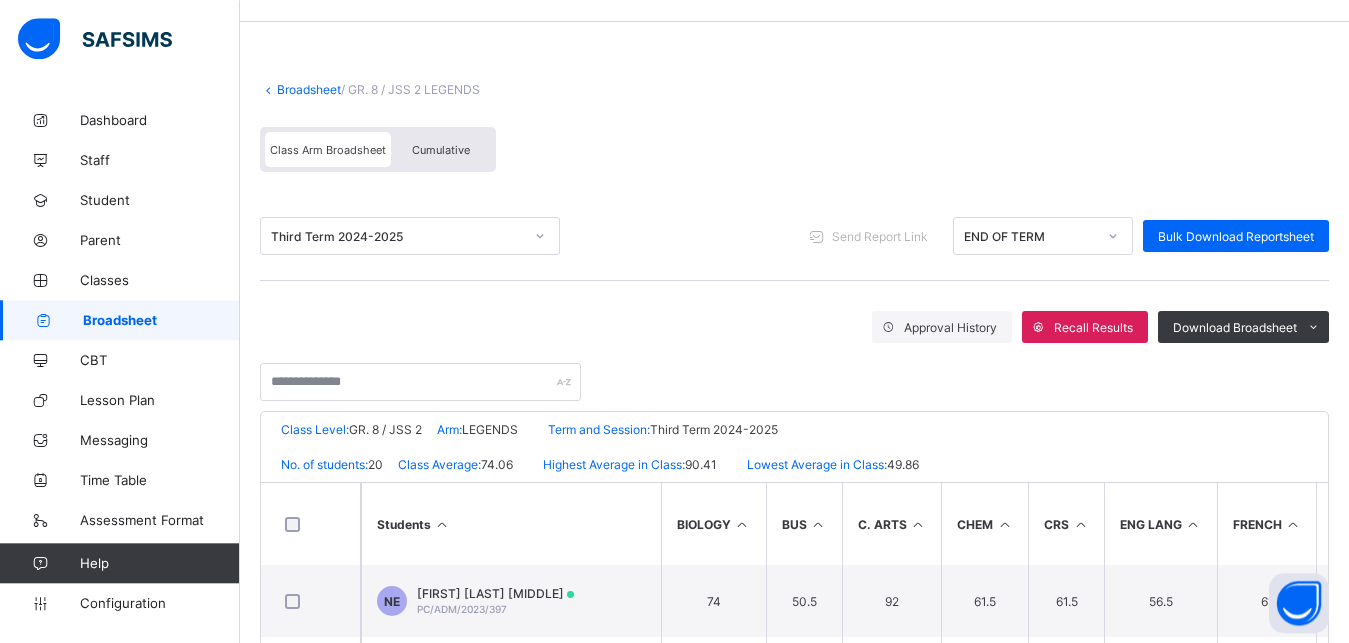 scroll, scrollTop: 0, scrollLeft: 0, axis: both 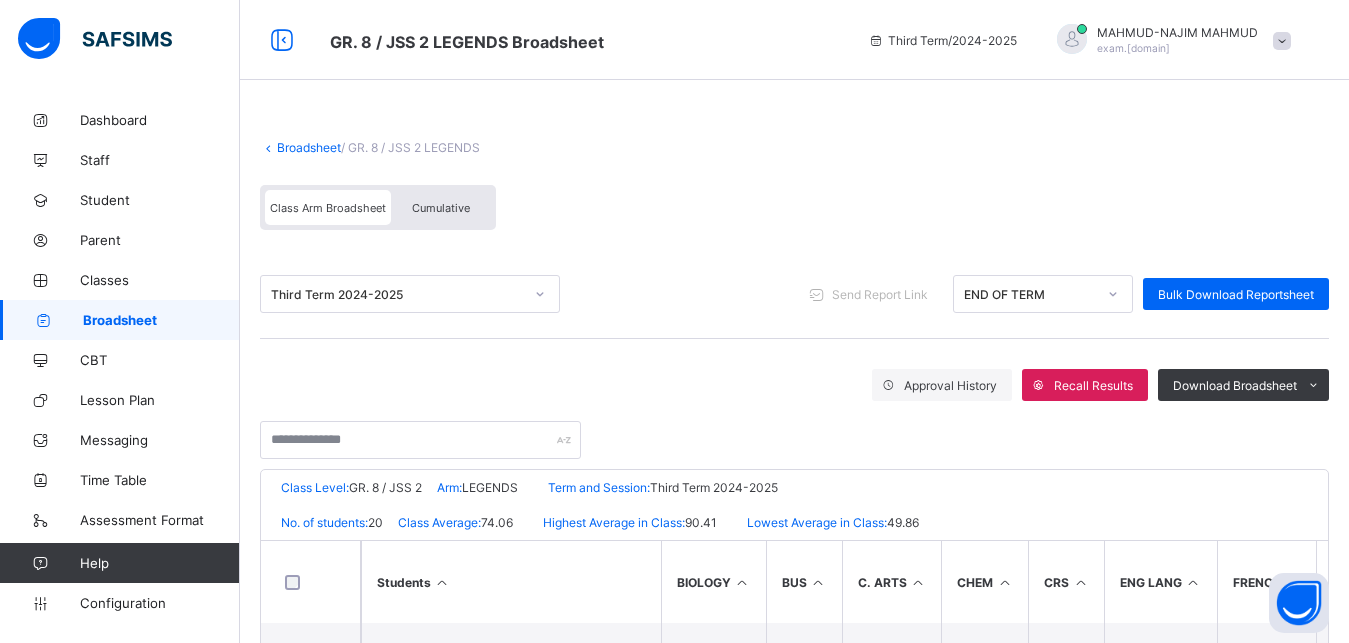 click on "Broadsheet" at bounding box center [309, 147] 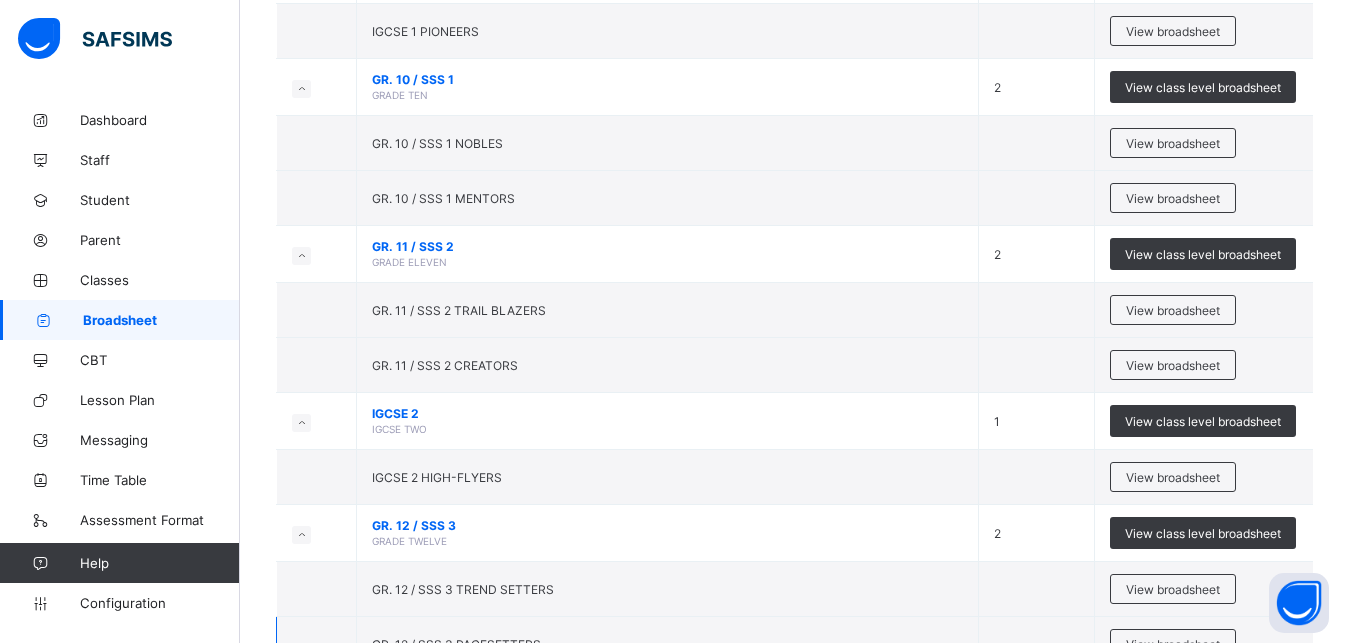 scroll, scrollTop: 945, scrollLeft: 0, axis: vertical 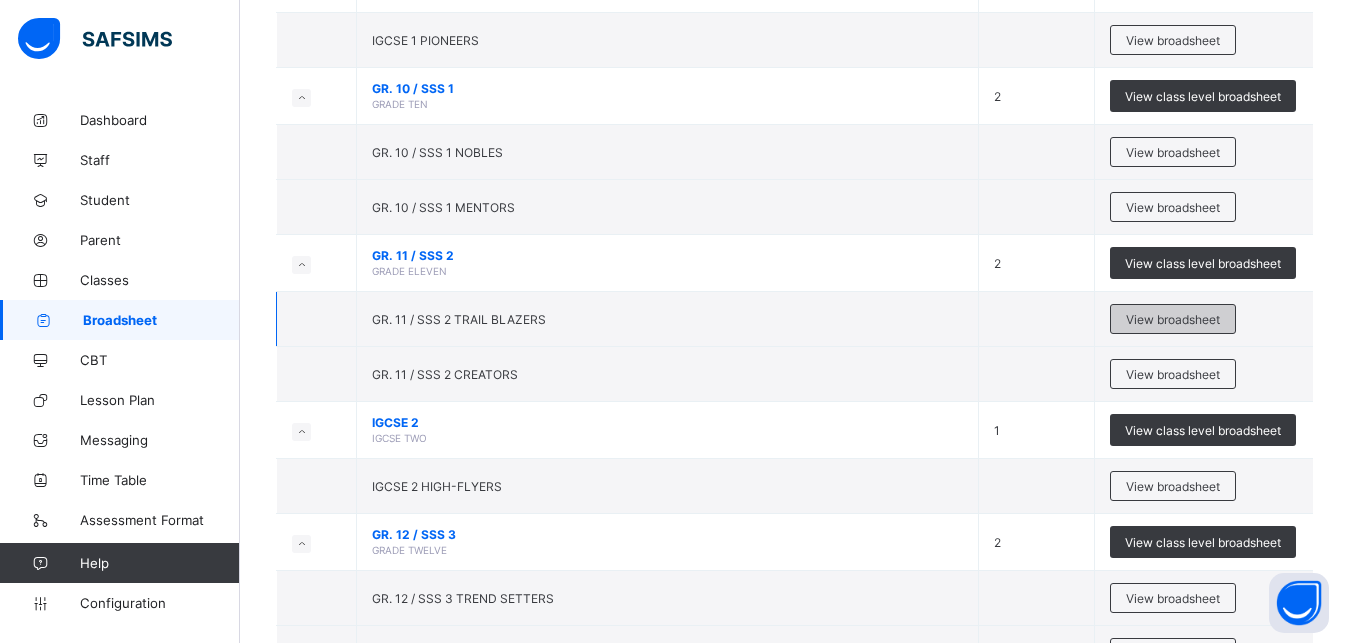 click on "View broadsheet" at bounding box center (1173, 319) 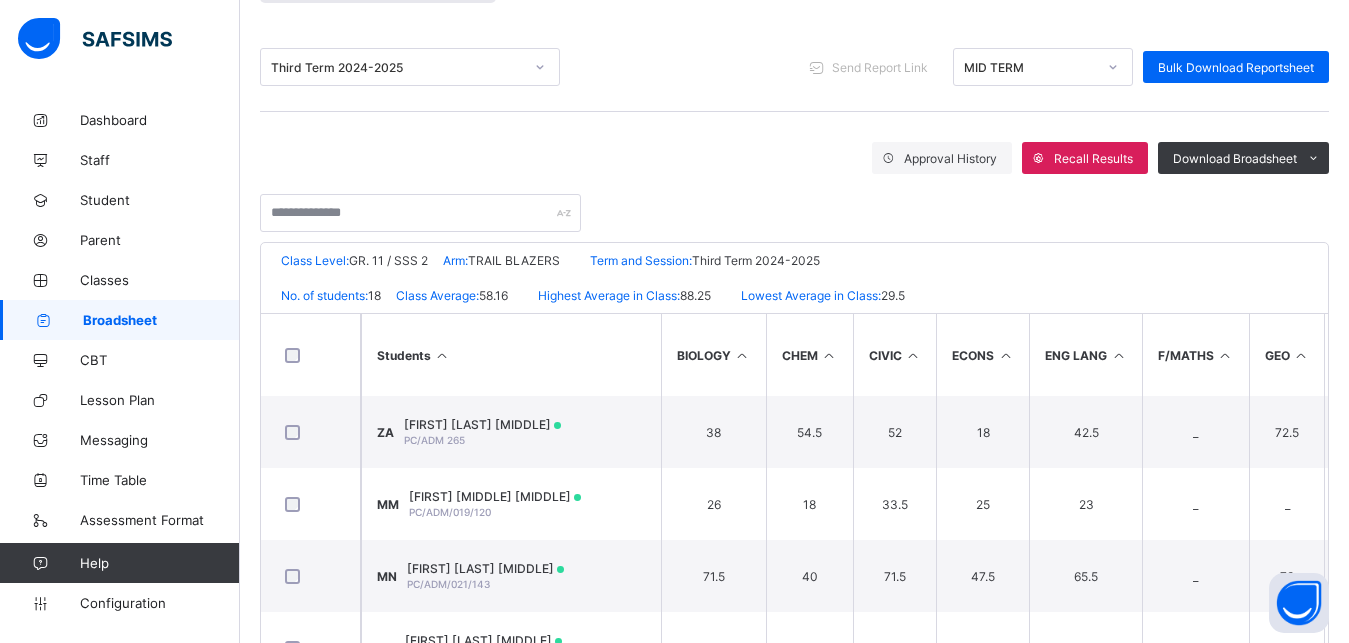 scroll, scrollTop: 252, scrollLeft: 0, axis: vertical 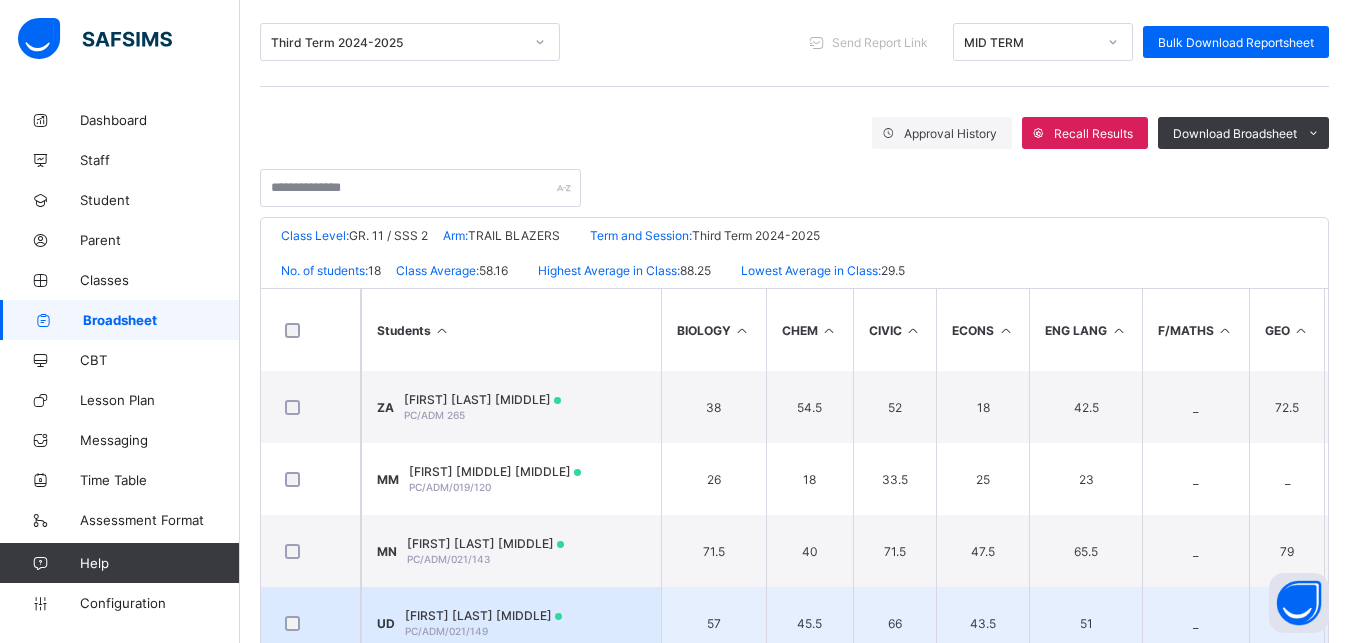 click on "UD [FIRST] [LAST] [MIDDLE]   PC/ADM/[NUMBER]/[NUMBER]" at bounding box center (511, 623) 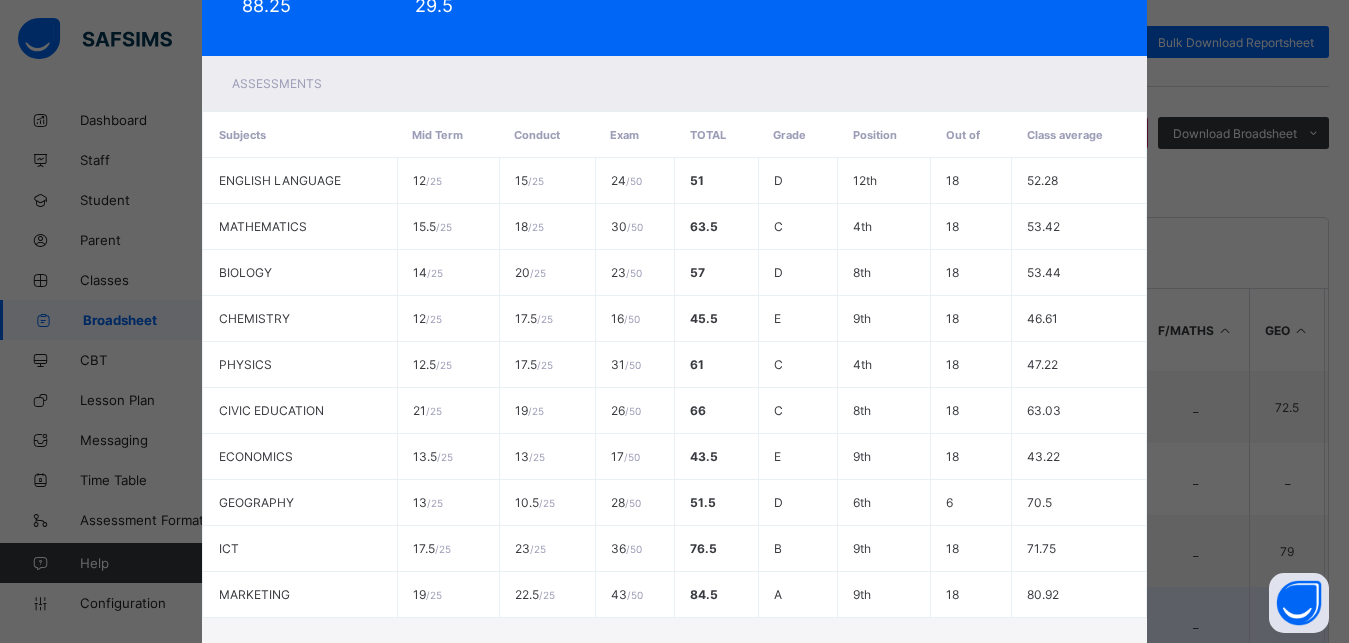 scroll, scrollTop: 0, scrollLeft: 0, axis: both 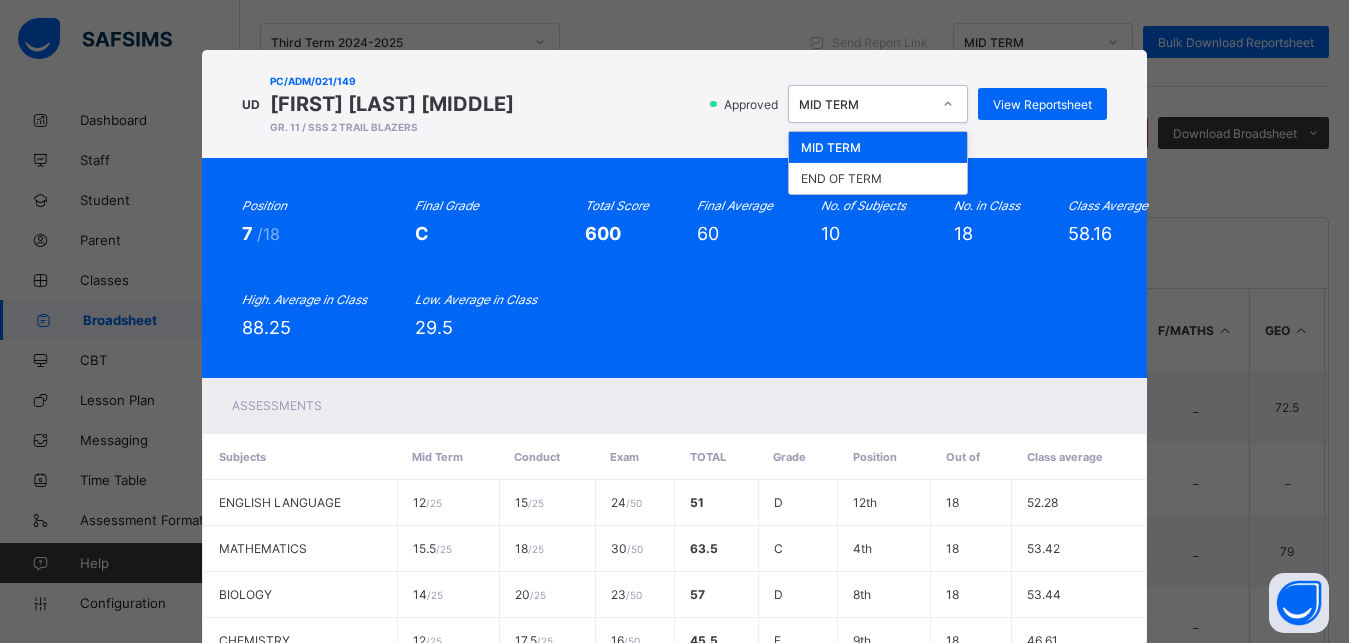 click 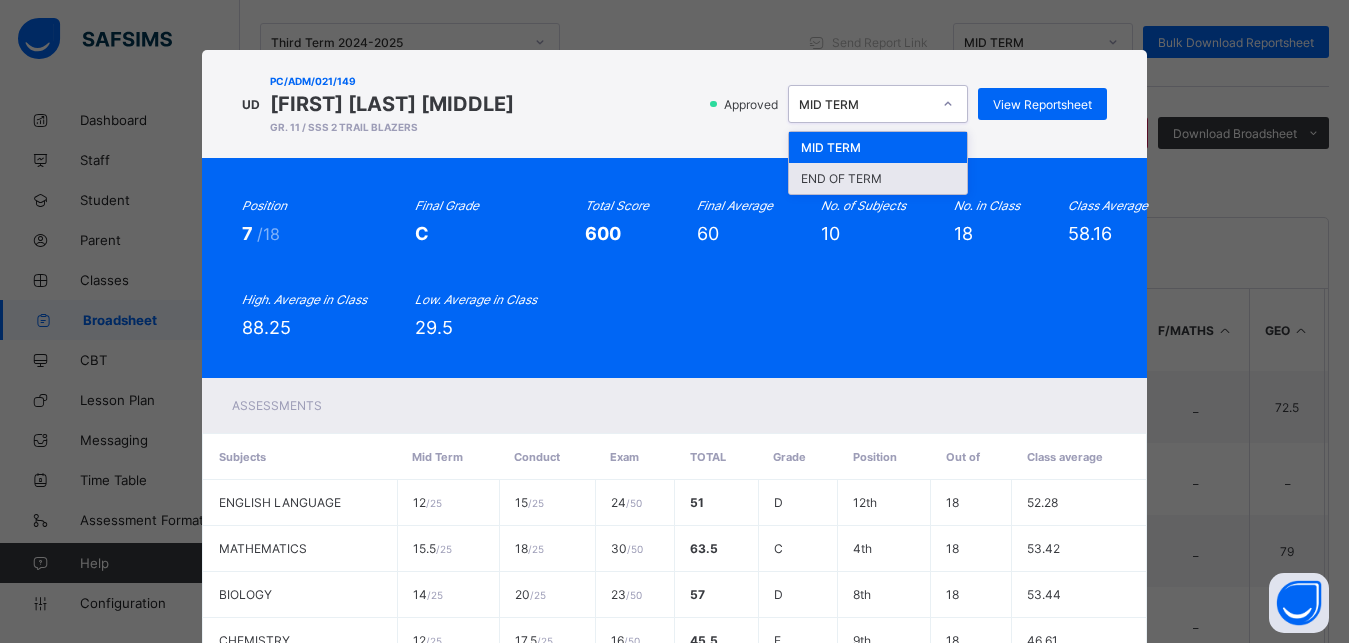 click on "END OF TERM" at bounding box center [878, 178] 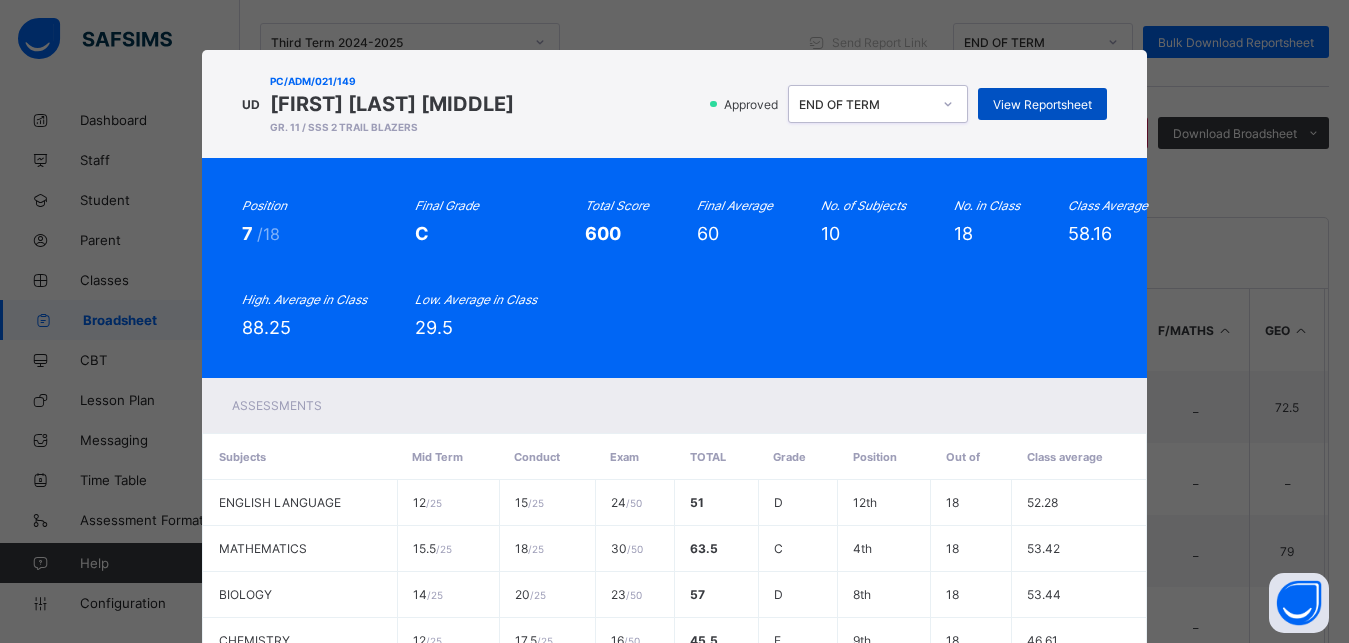 click on "View Reportsheet" at bounding box center [1042, 104] 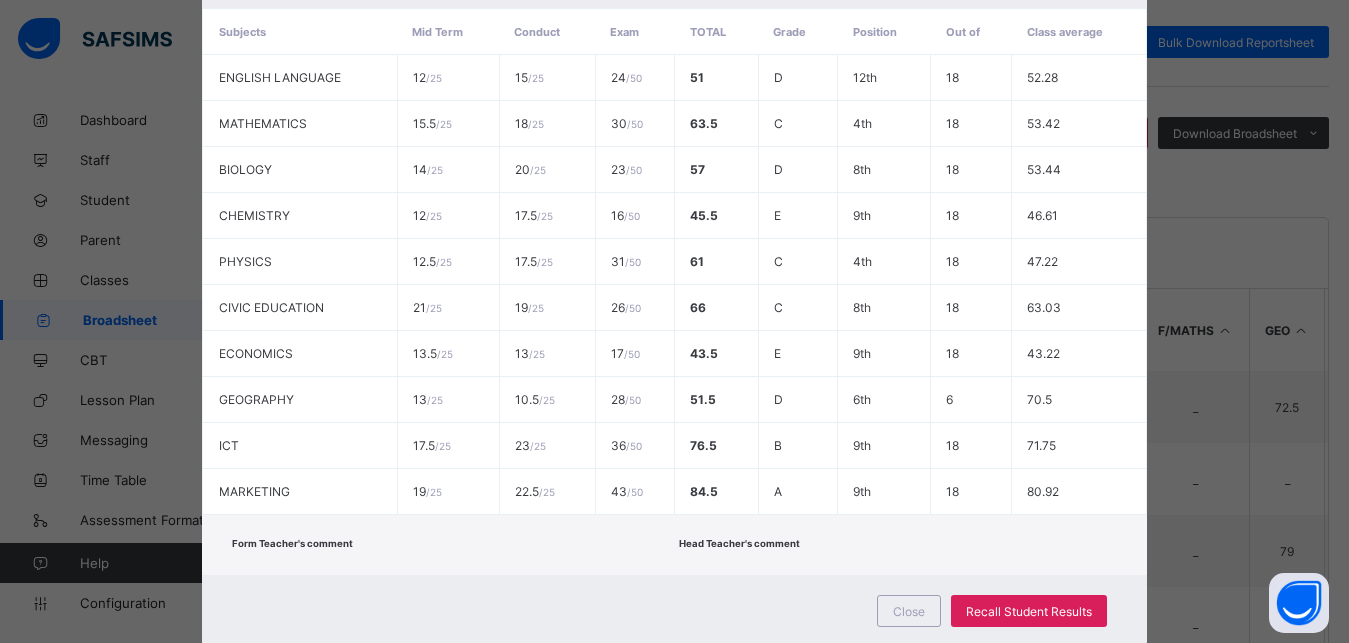 scroll, scrollTop: 479, scrollLeft: 0, axis: vertical 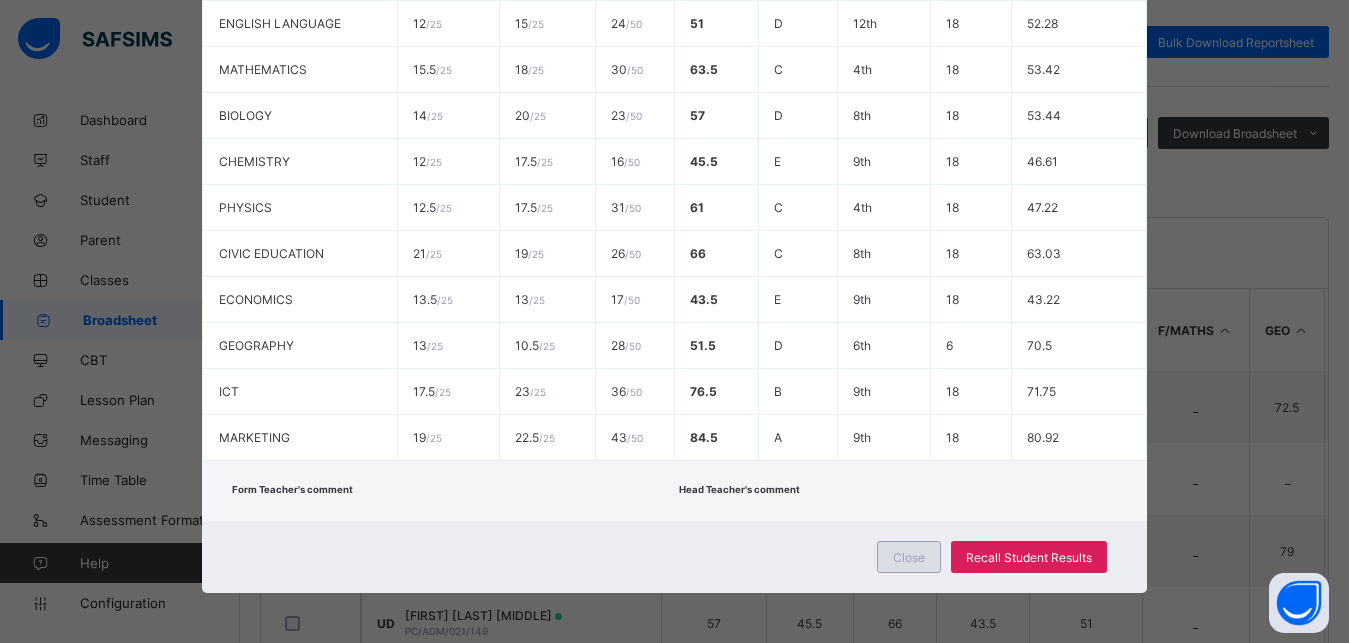 click on "Close" at bounding box center [909, 557] 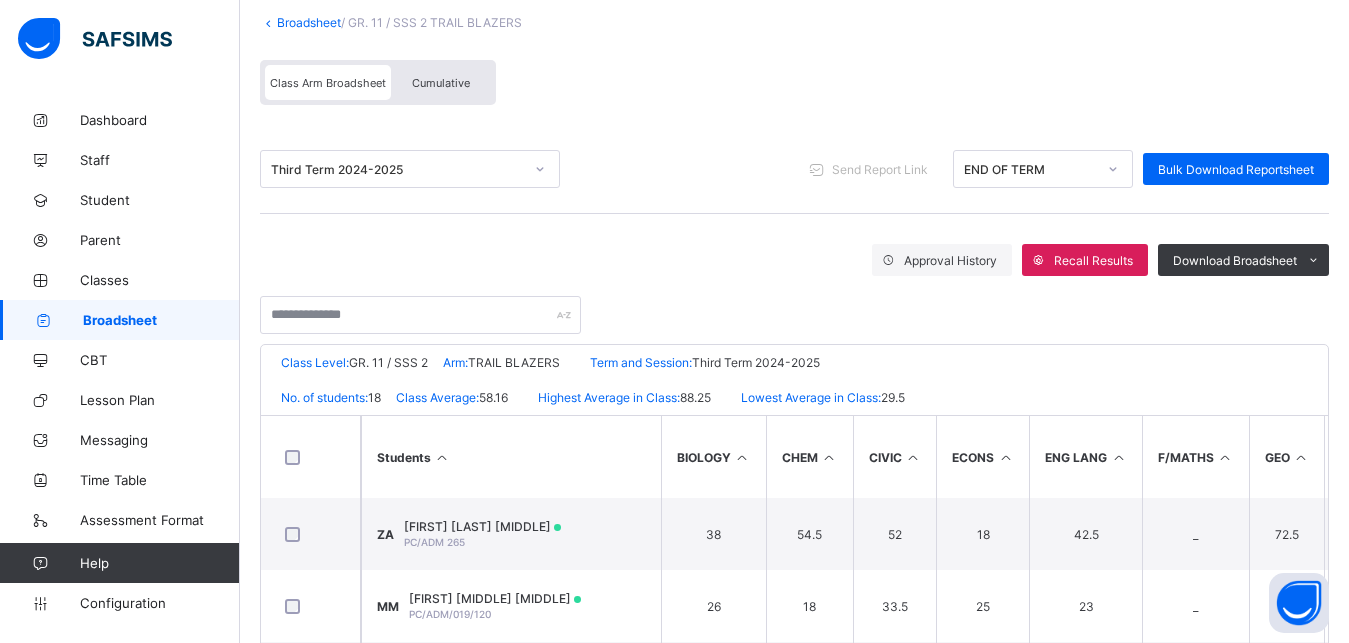 scroll, scrollTop: 0, scrollLeft: 0, axis: both 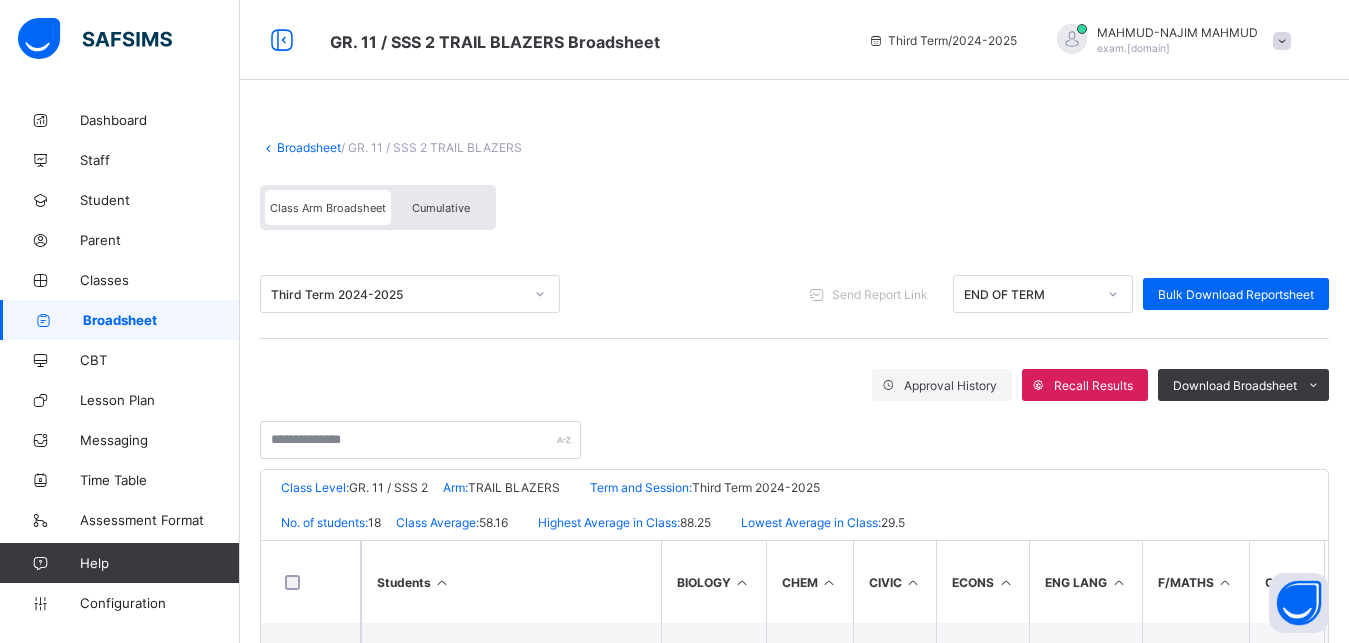 click on "Broadsheet" at bounding box center (309, 147) 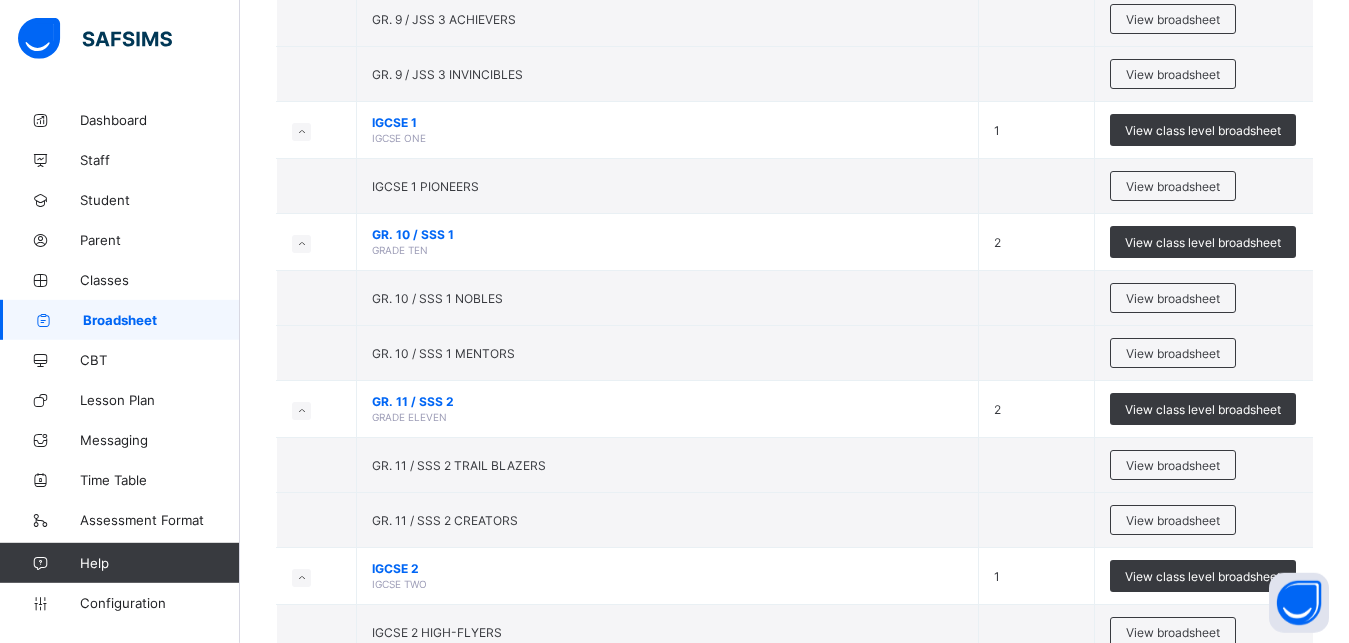 scroll, scrollTop: 804, scrollLeft: 0, axis: vertical 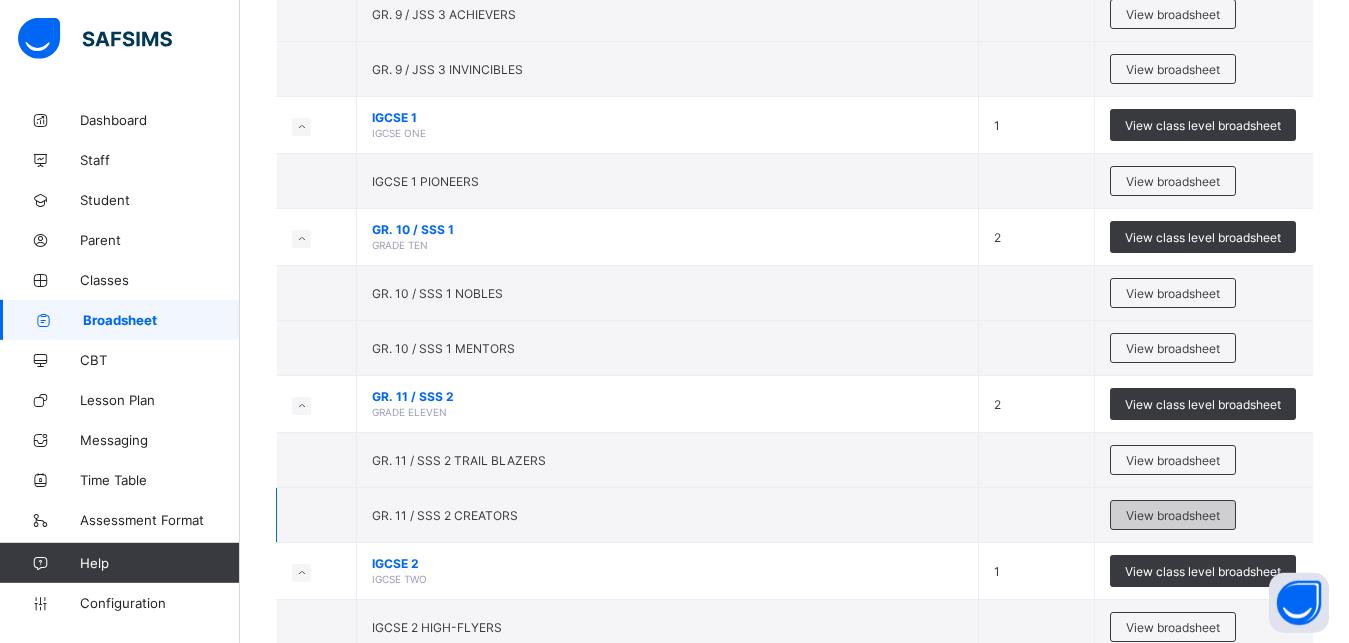 click on "View broadsheet" at bounding box center [1173, 515] 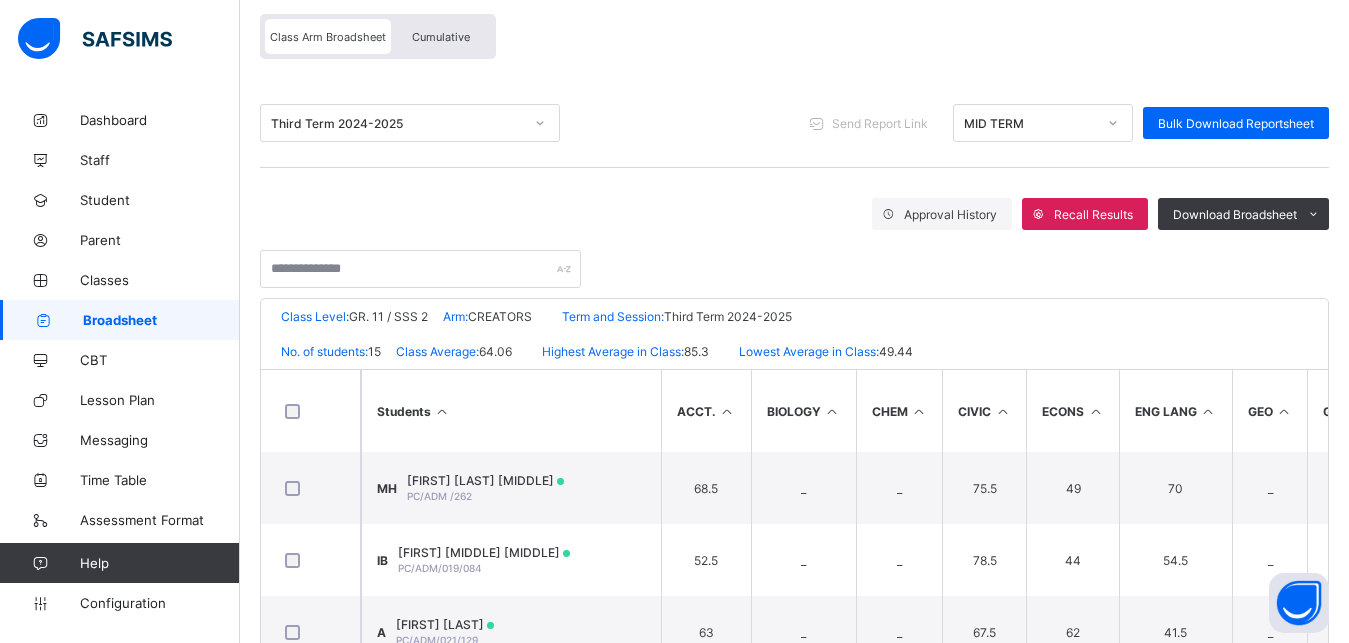 scroll, scrollTop: 250, scrollLeft: 0, axis: vertical 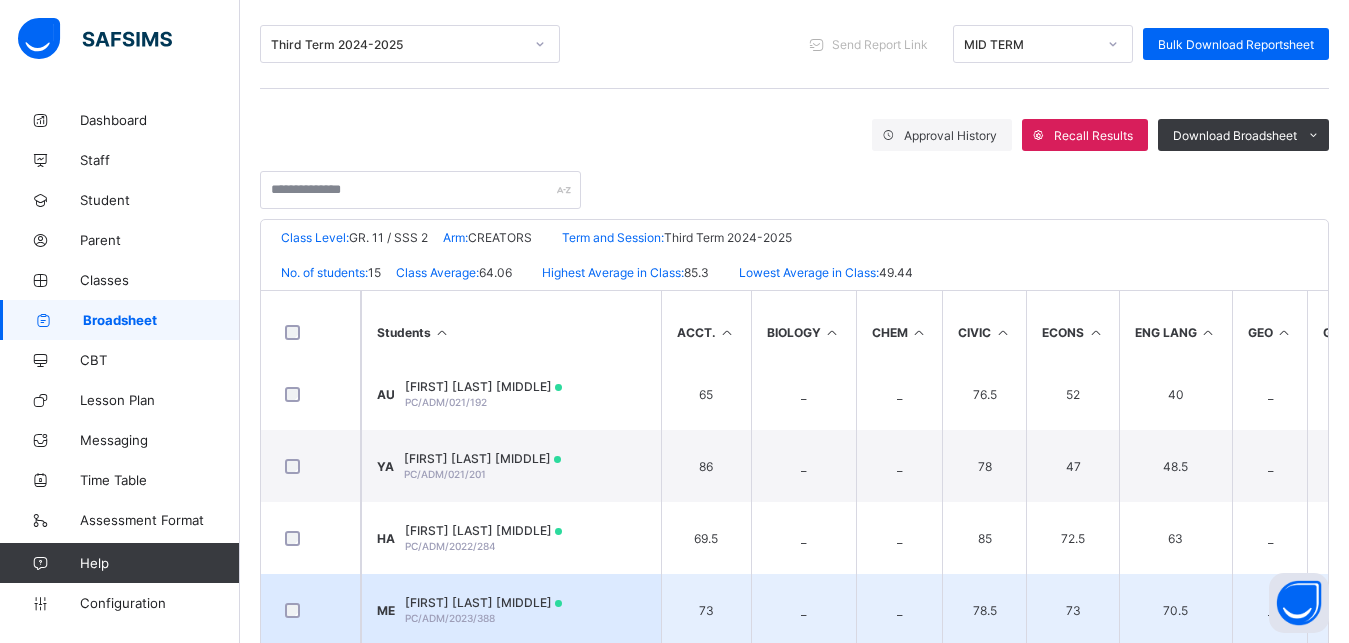 click on "[FIRST] [LAST] [MIDDLE]   PC/ADM/[YEAR]/[NUMBER]" at bounding box center (483, 610) 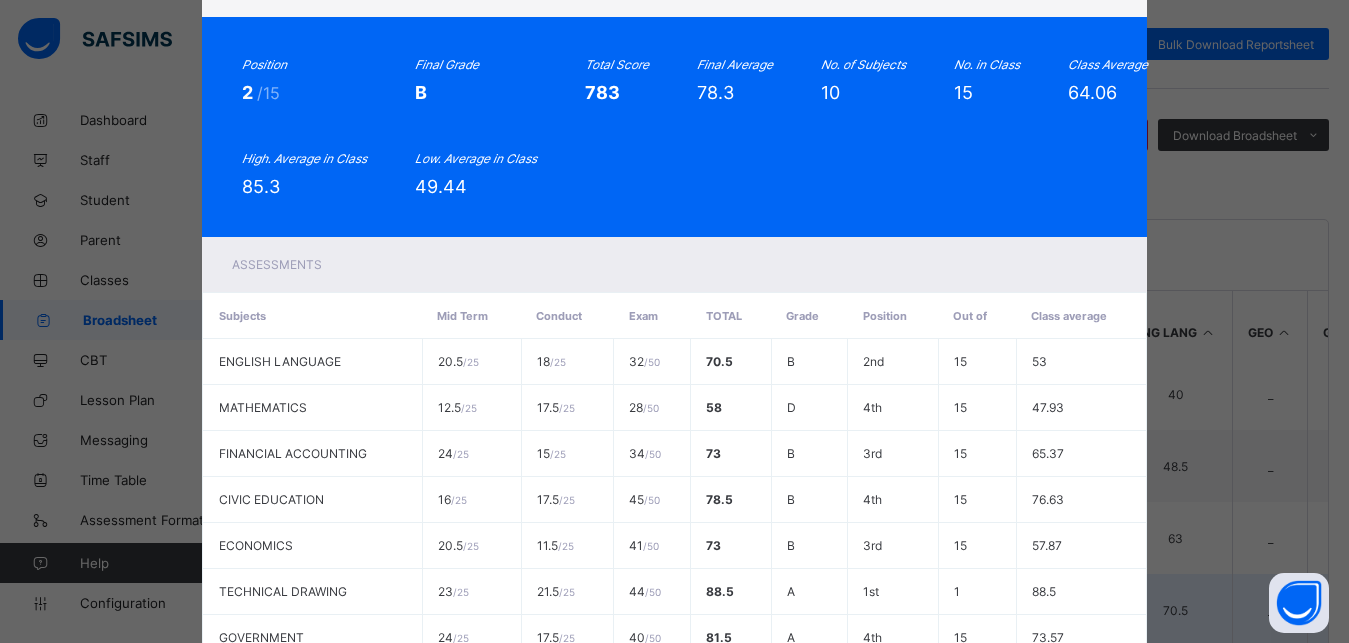 scroll, scrollTop: 0, scrollLeft: 0, axis: both 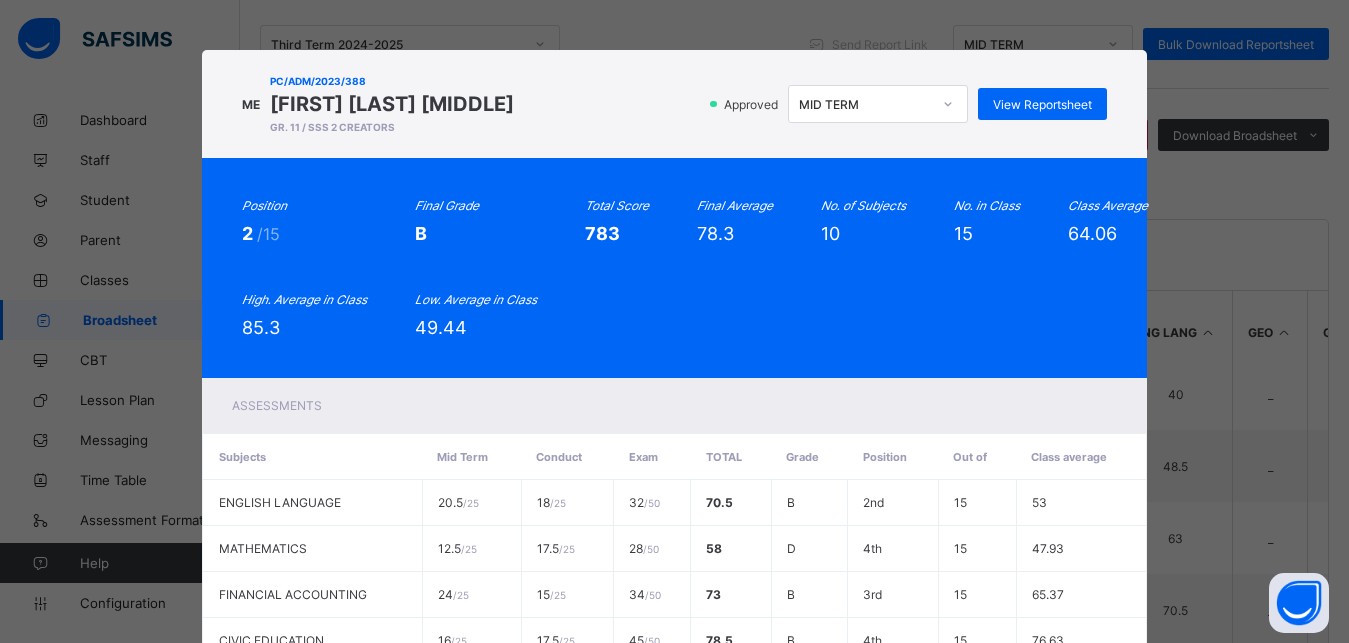click 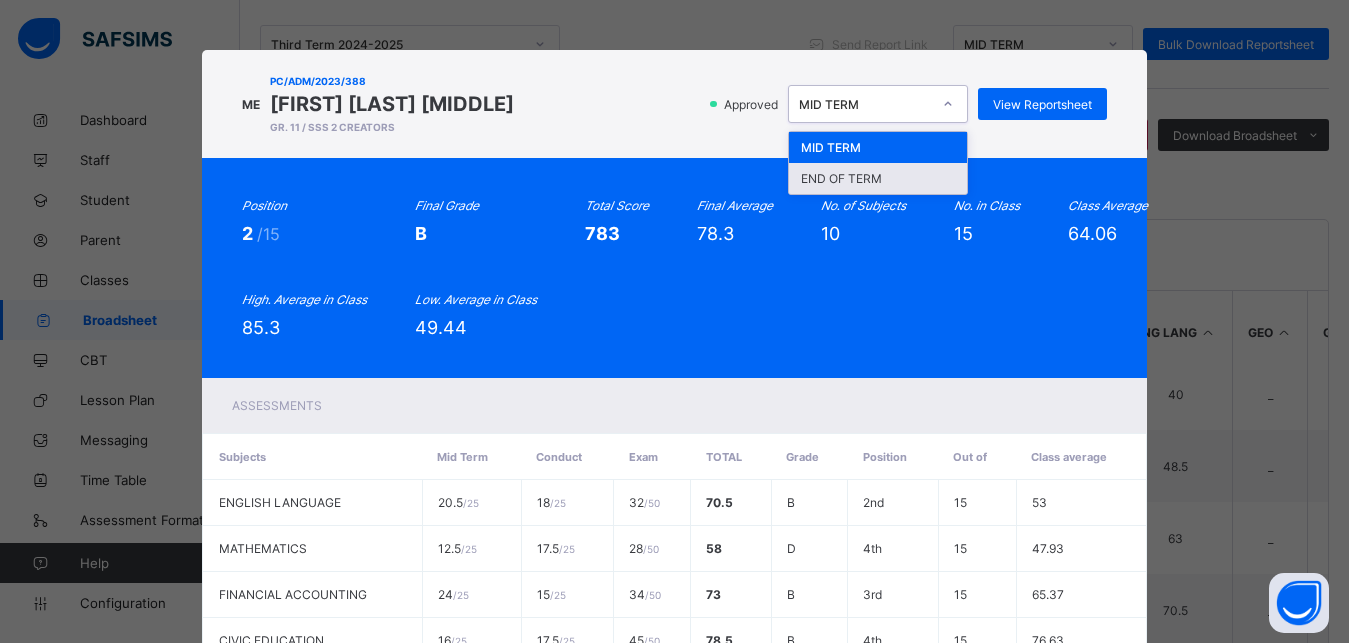 click on "END OF TERM" at bounding box center [878, 178] 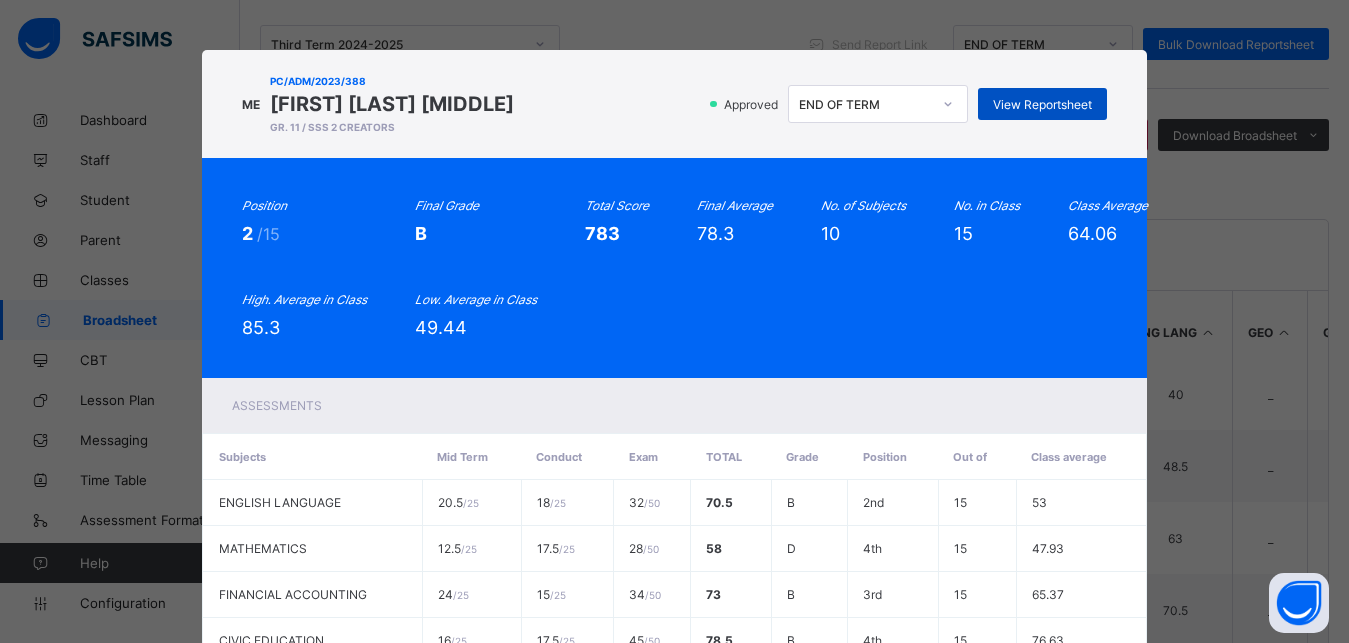 click on "View Reportsheet" at bounding box center (1042, 104) 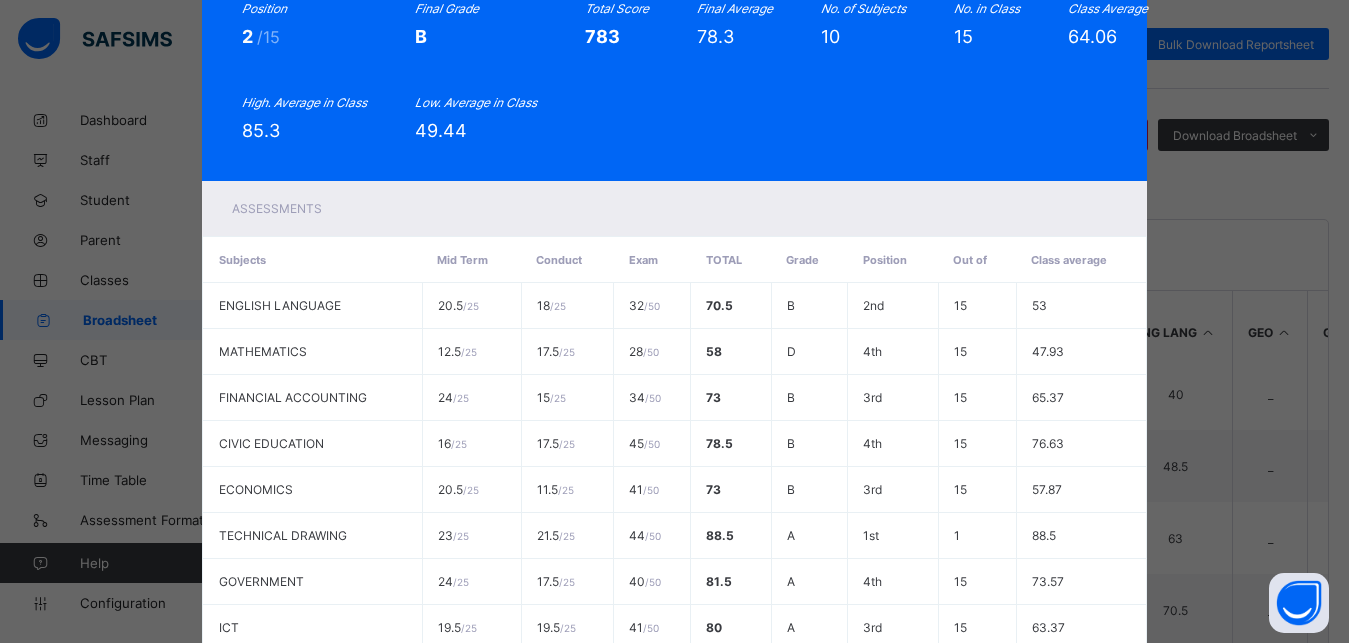 scroll, scrollTop: 479, scrollLeft: 0, axis: vertical 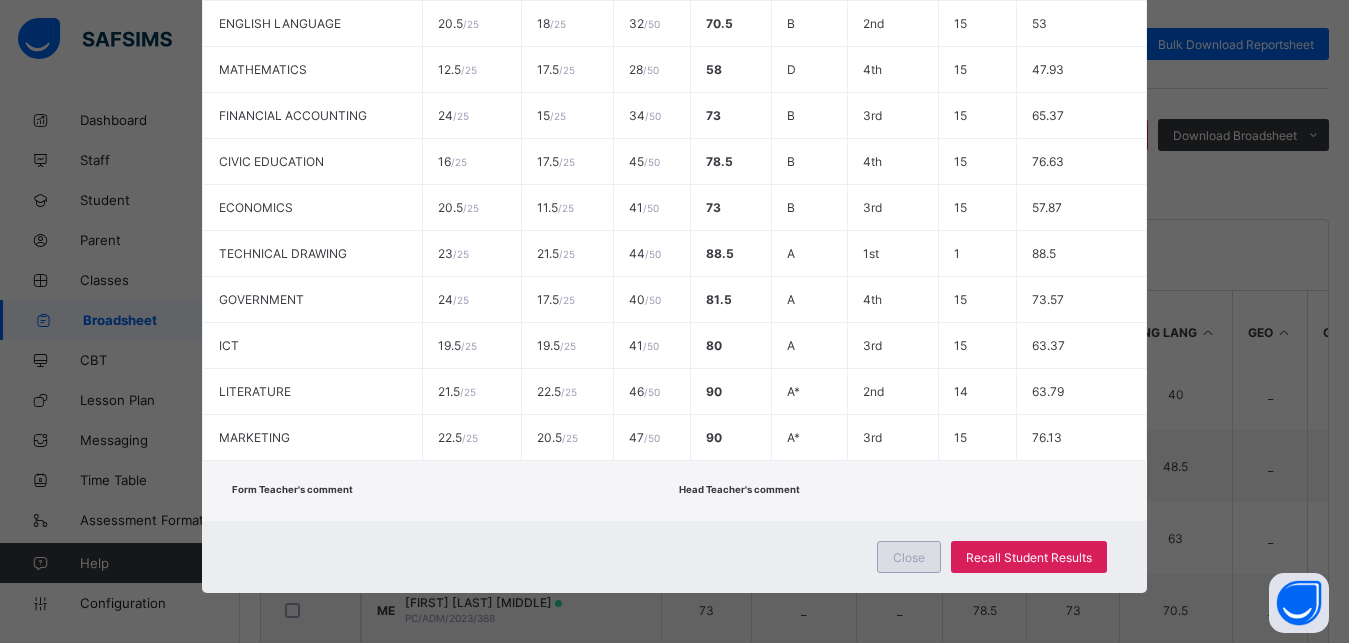click on "Close" at bounding box center (909, 557) 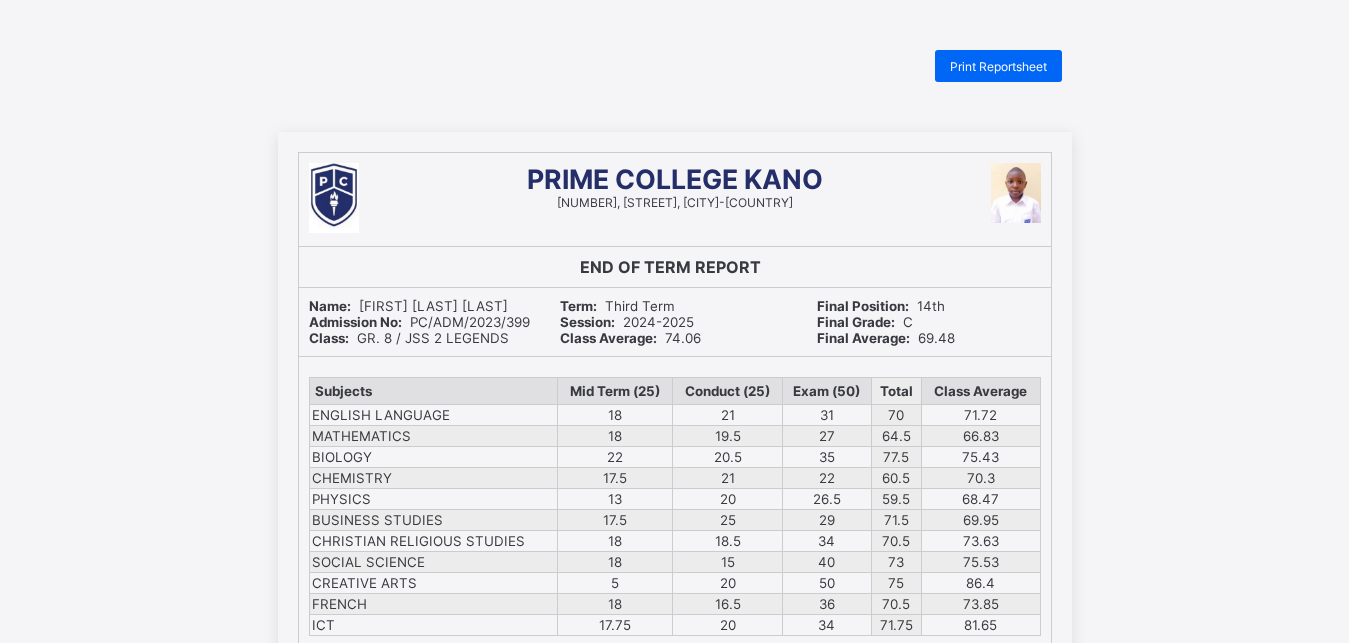 scroll, scrollTop: 0, scrollLeft: 0, axis: both 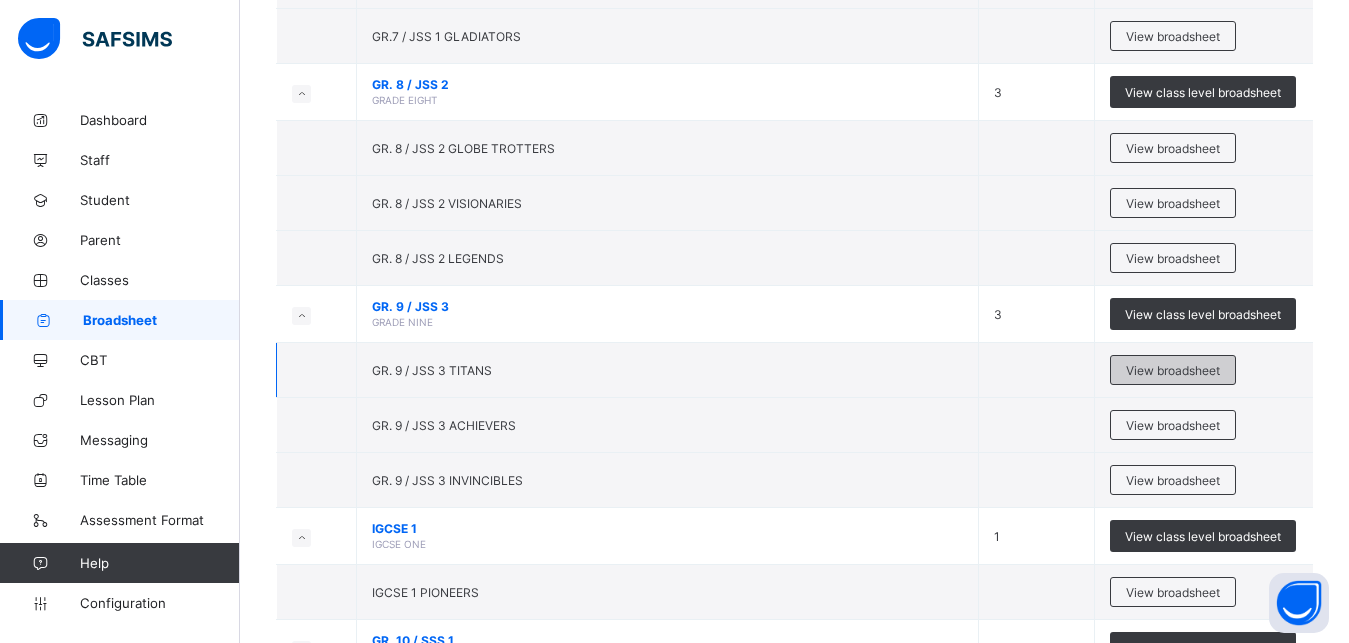 click on "View broadsheet" at bounding box center (1173, 370) 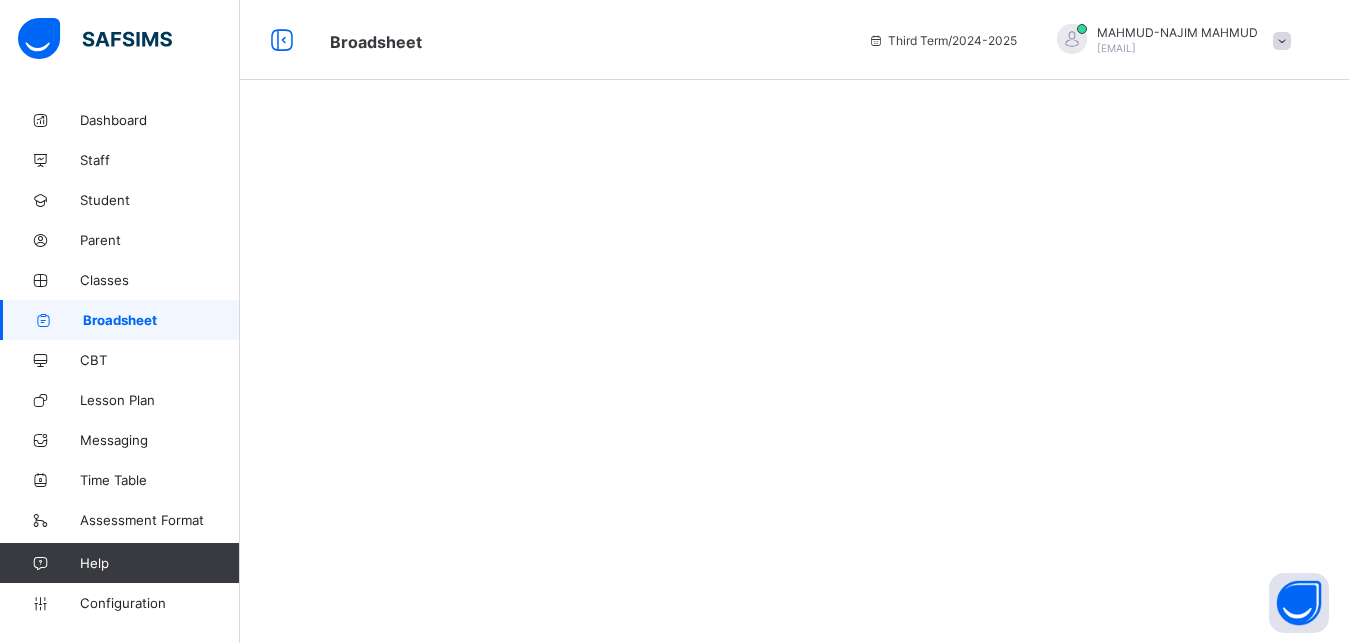 scroll, scrollTop: 0, scrollLeft: 0, axis: both 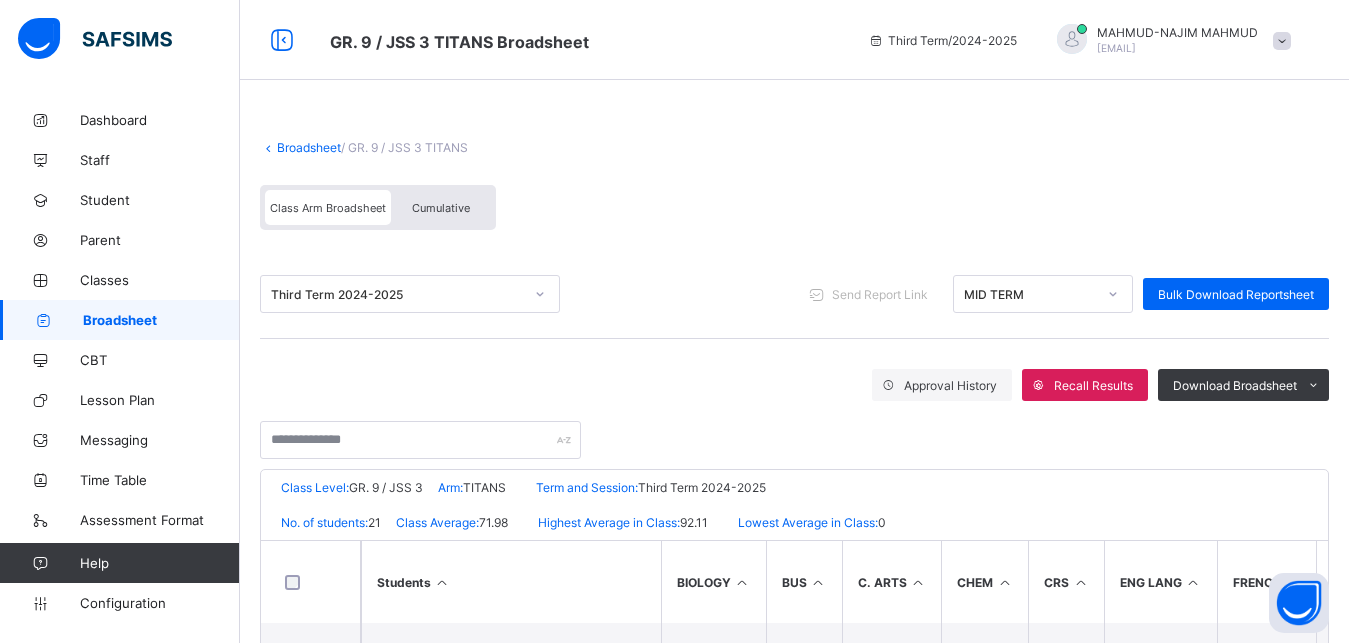 click on "Broadsheet" at bounding box center [309, 147] 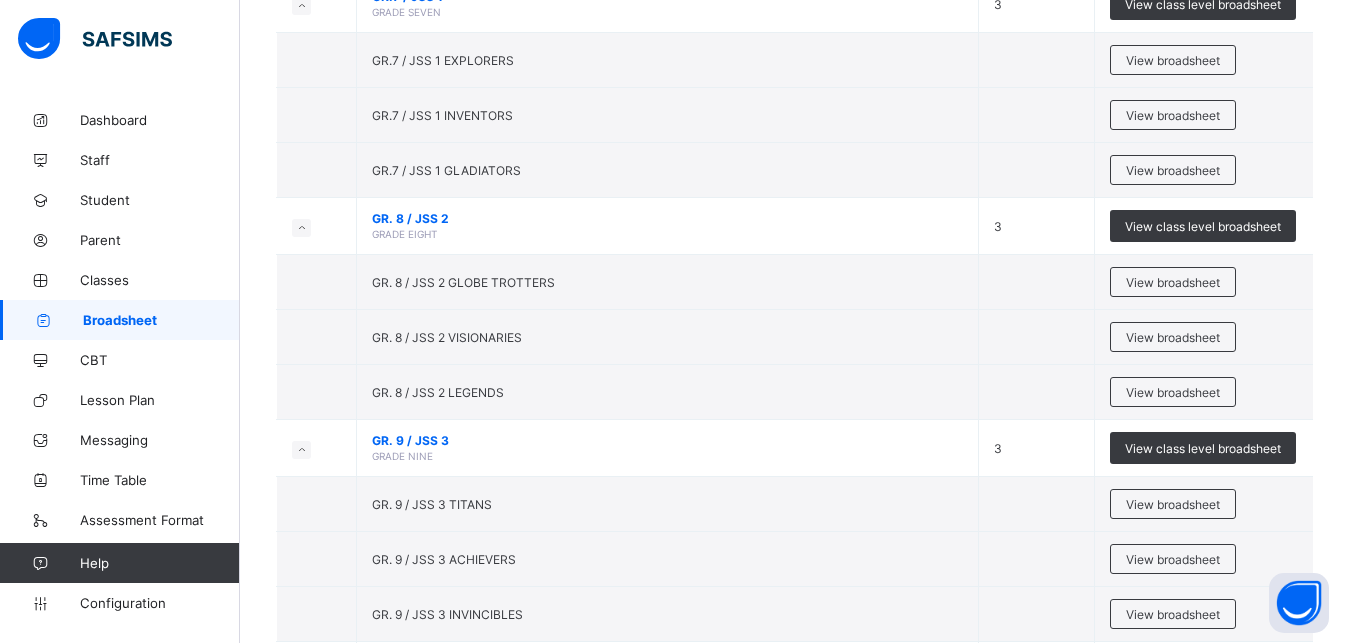 scroll, scrollTop: 348, scrollLeft: 0, axis: vertical 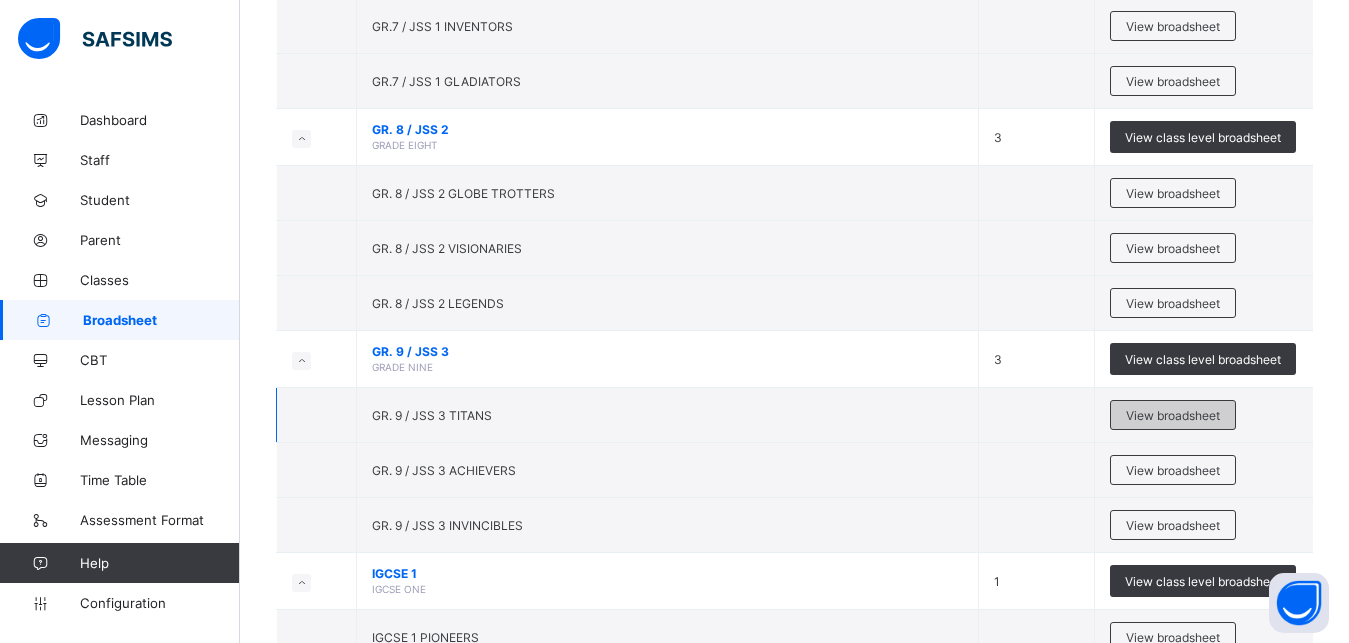 click on "View broadsheet" at bounding box center [1173, 415] 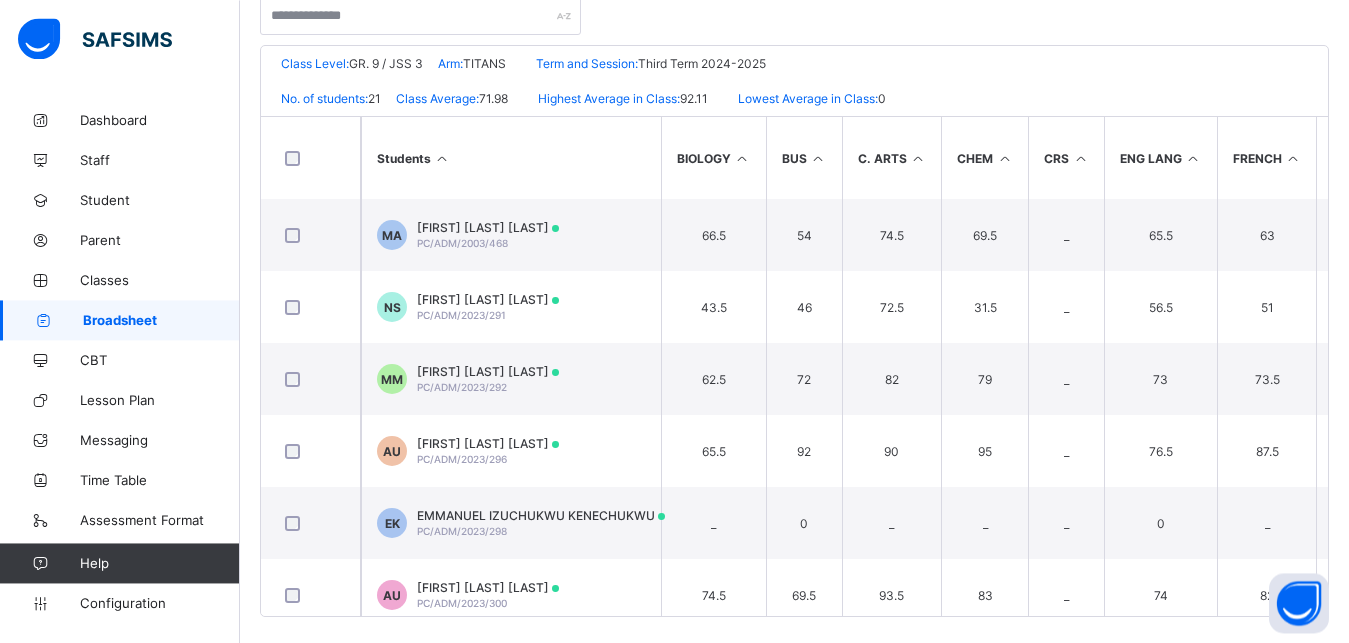scroll, scrollTop: 438, scrollLeft: 0, axis: vertical 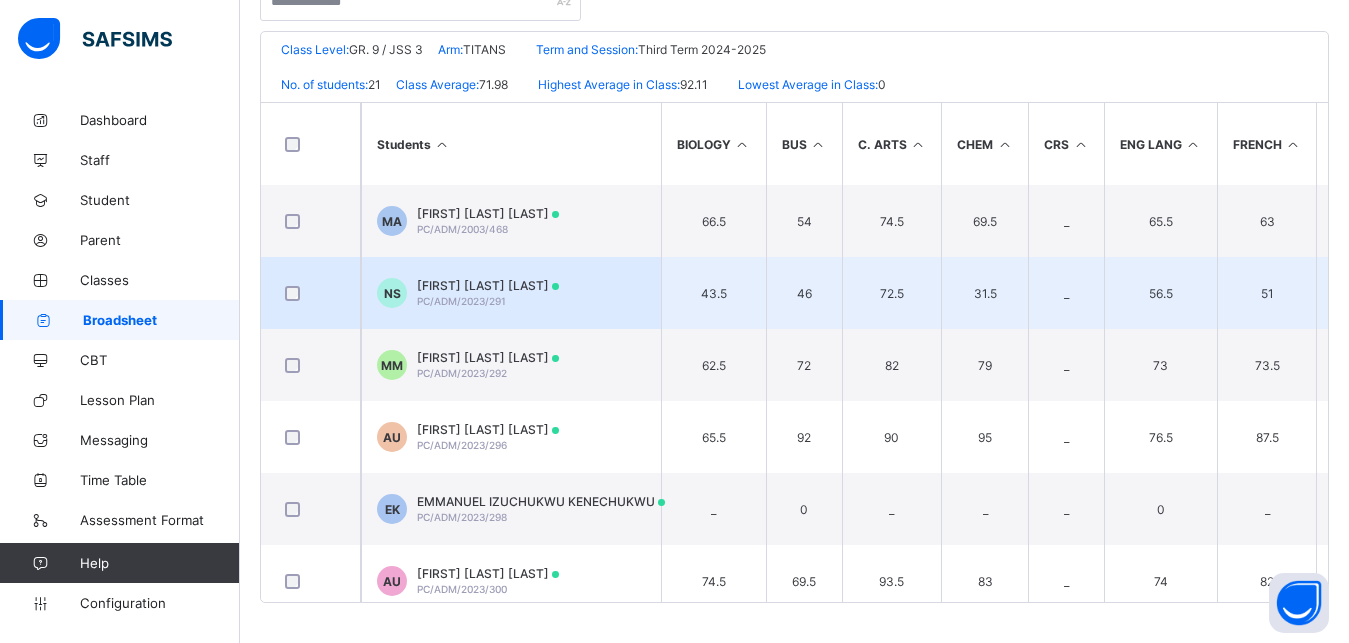 click on "NS NOOR YOLA SABIU   PC/ADM/2023/291" at bounding box center (511, 293) 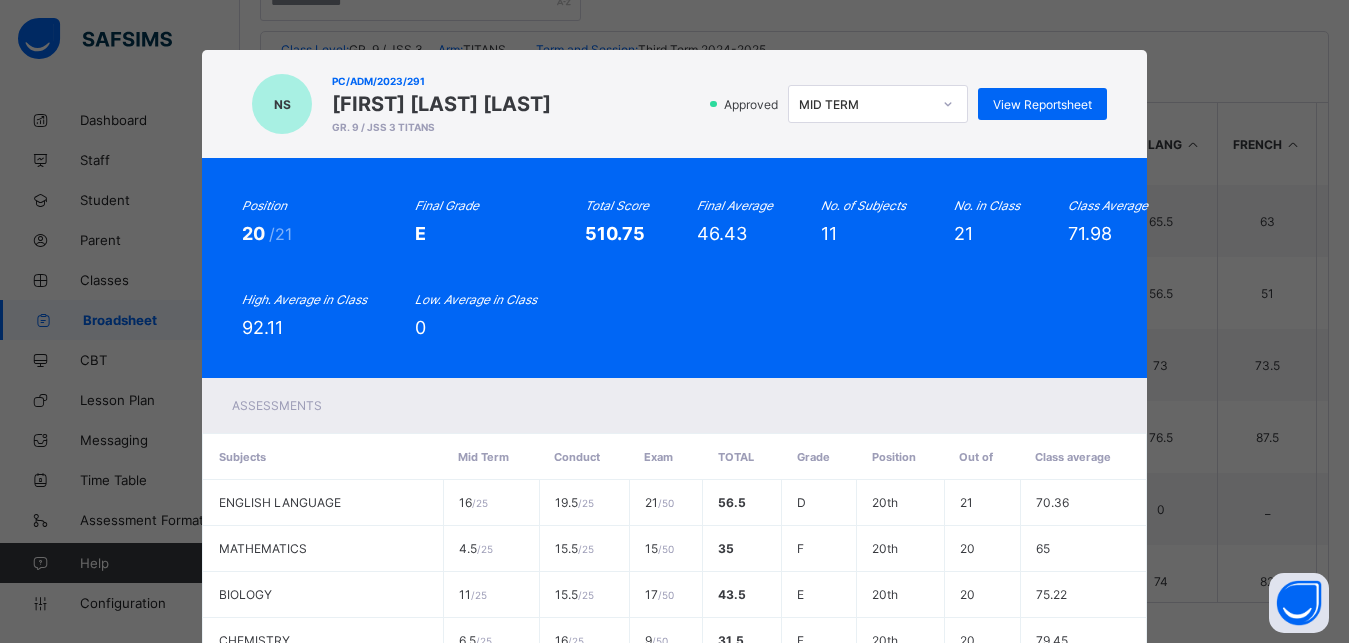 click 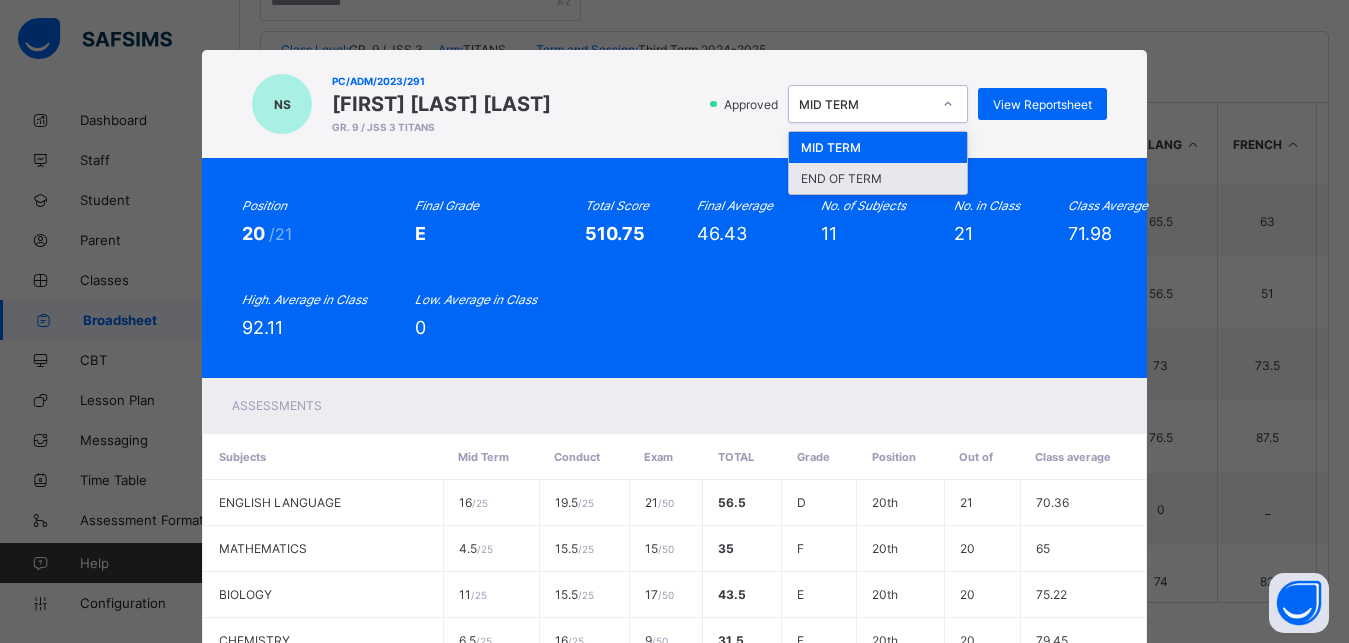 click on "END OF TERM" at bounding box center (878, 178) 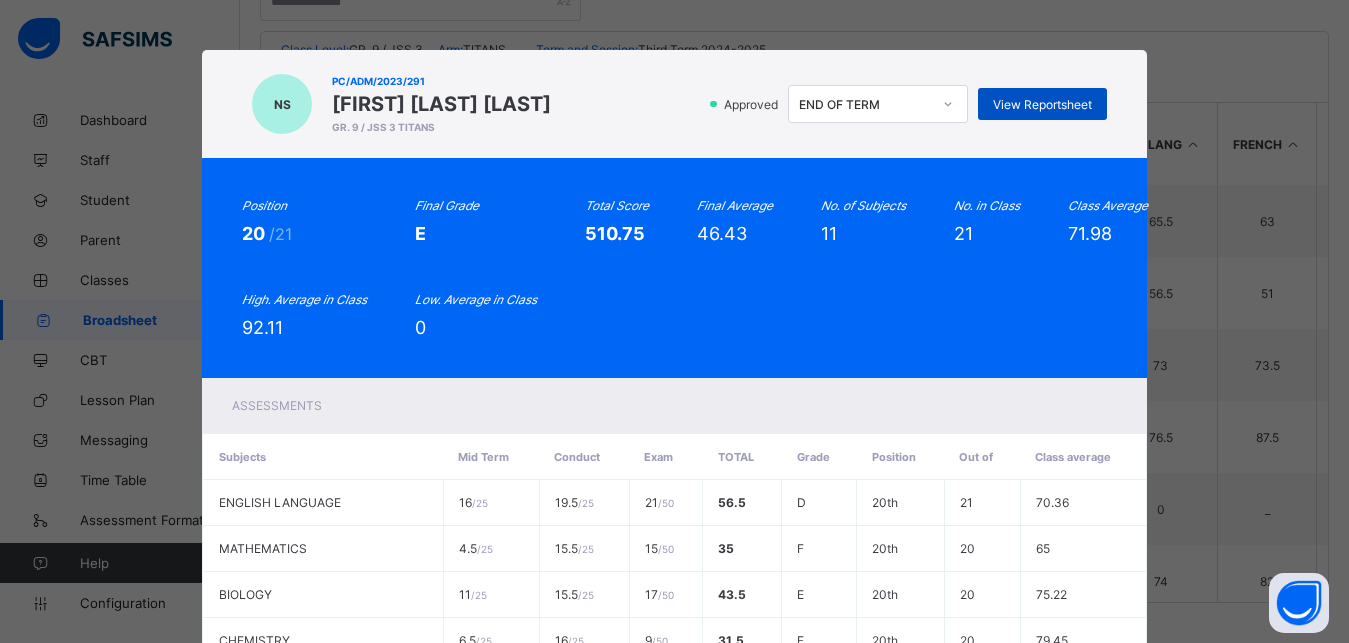 click on "View Reportsheet" at bounding box center (1042, 104) 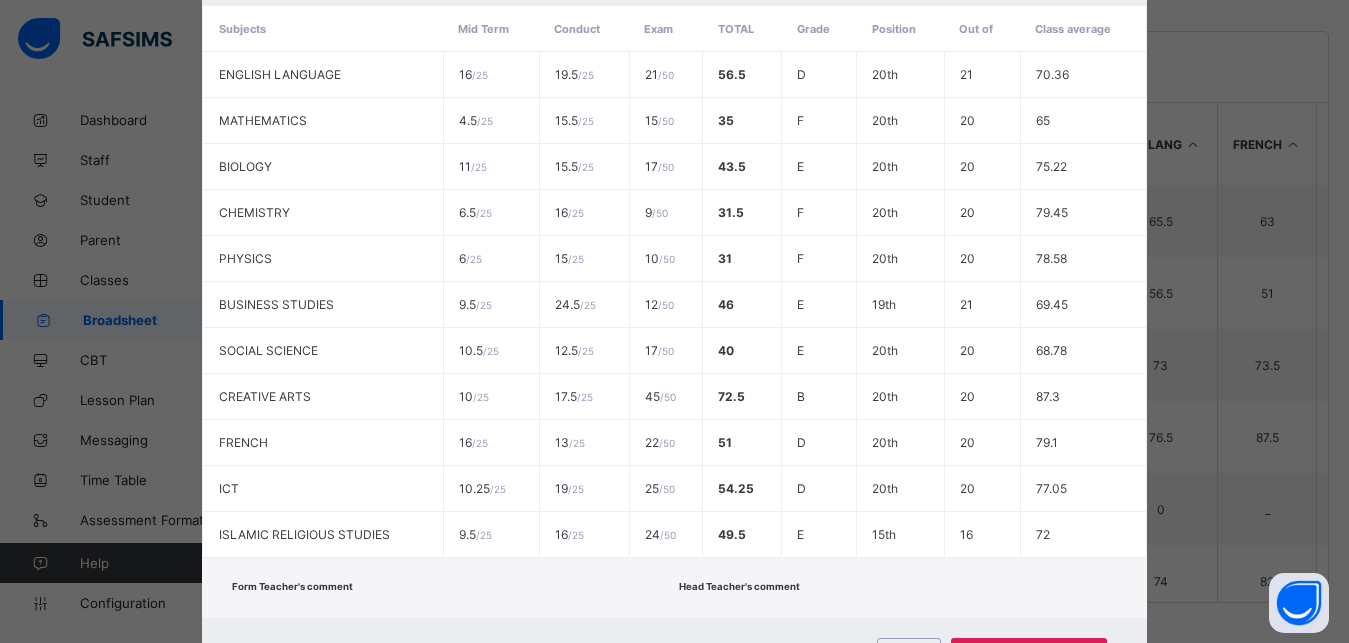 scroll, scrollTop: 525, scrollLeft: 0, axis: vertical 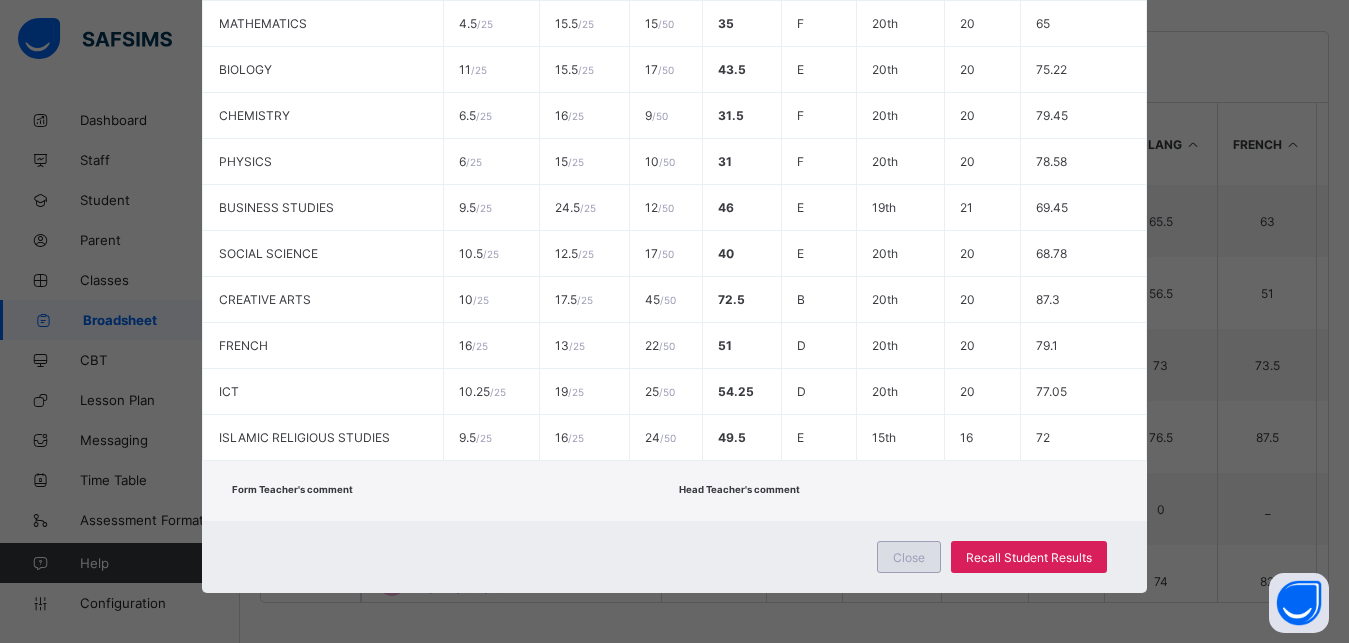 click on "Close" at bounding box center [909, 557] 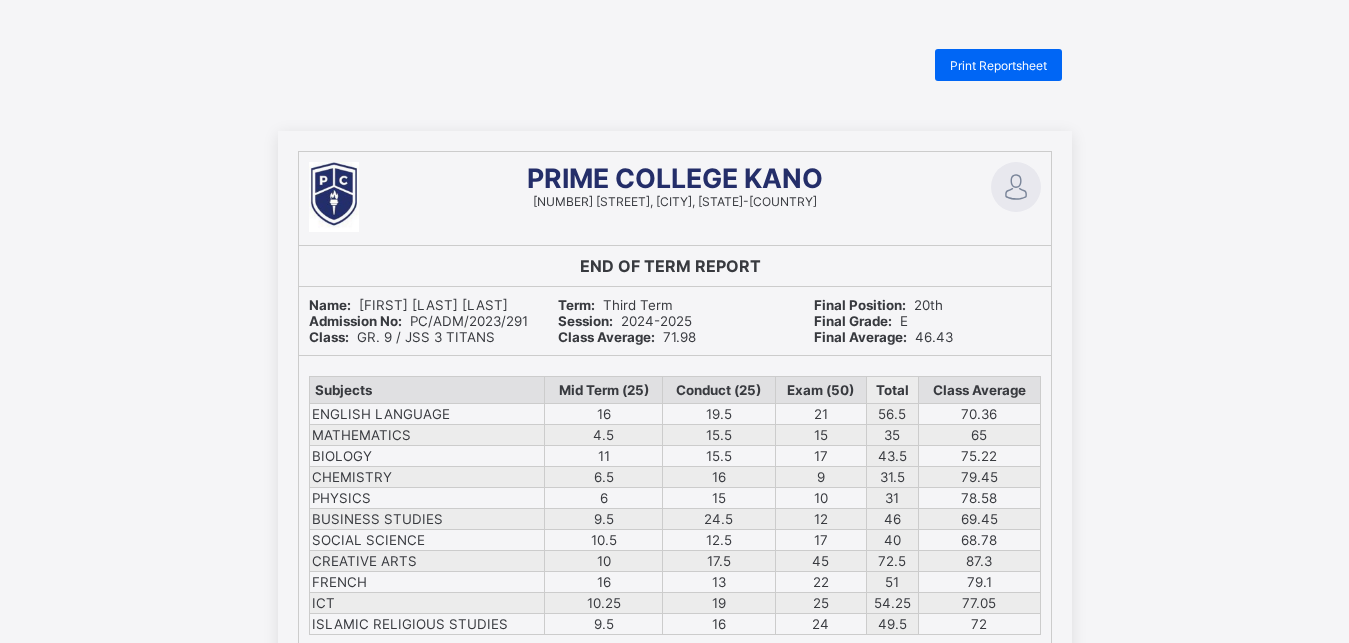 scroll, scrollTop: 0, scrollLeft: 0, axis: both 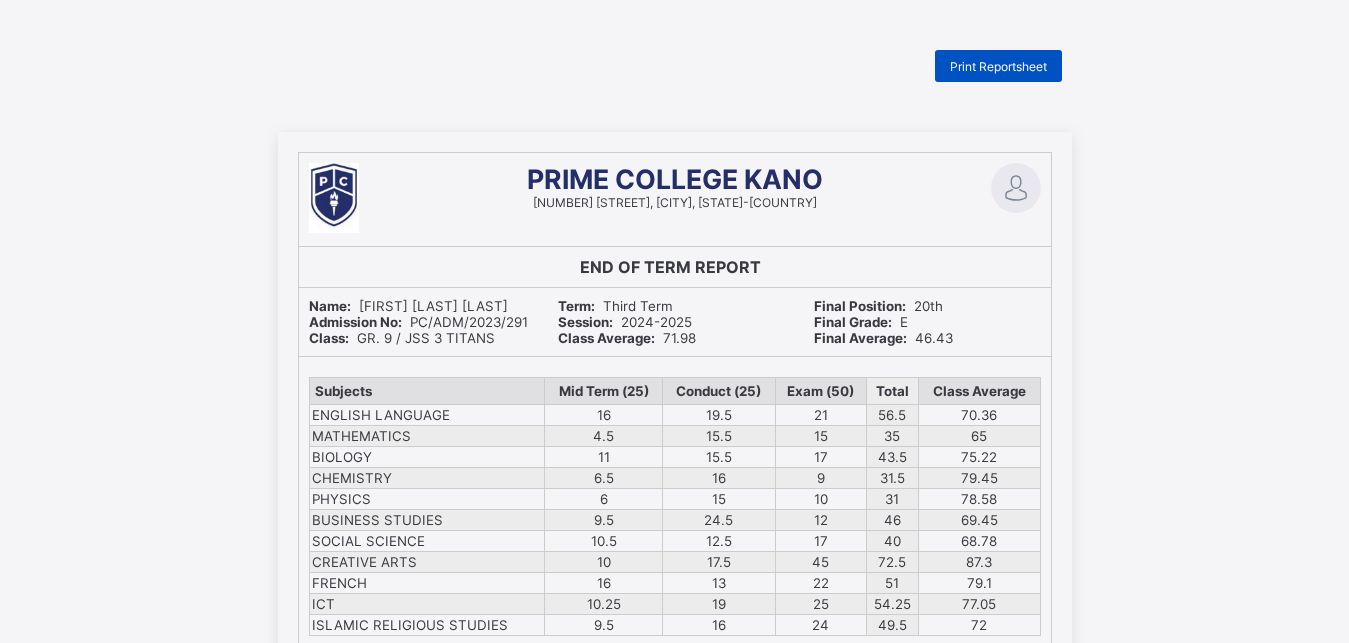 click on "Print Reportsheet" at bounding box center (998, 66) 